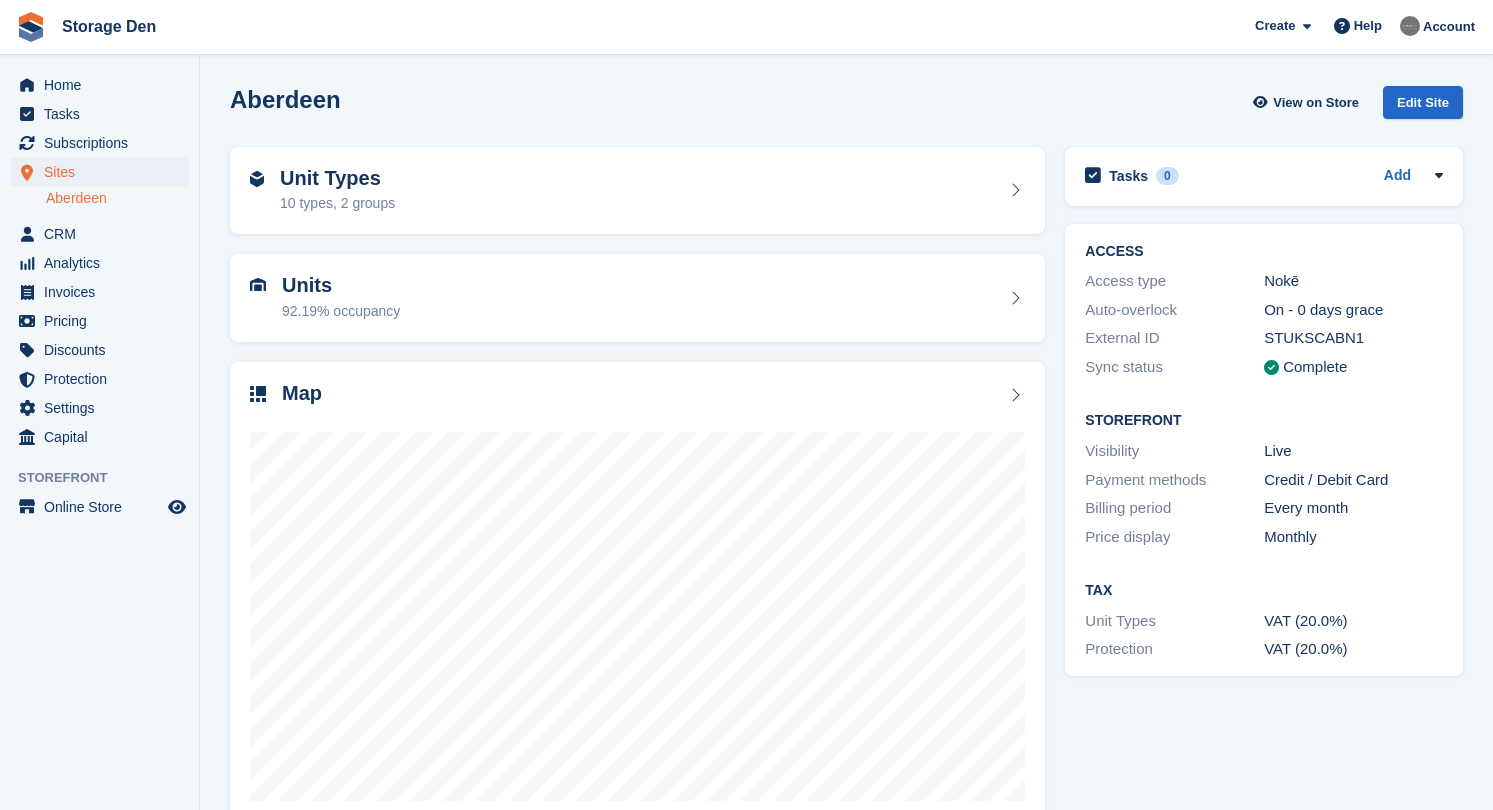 scroll, scrollTop: 0, scrollLeft: 0, axis: both 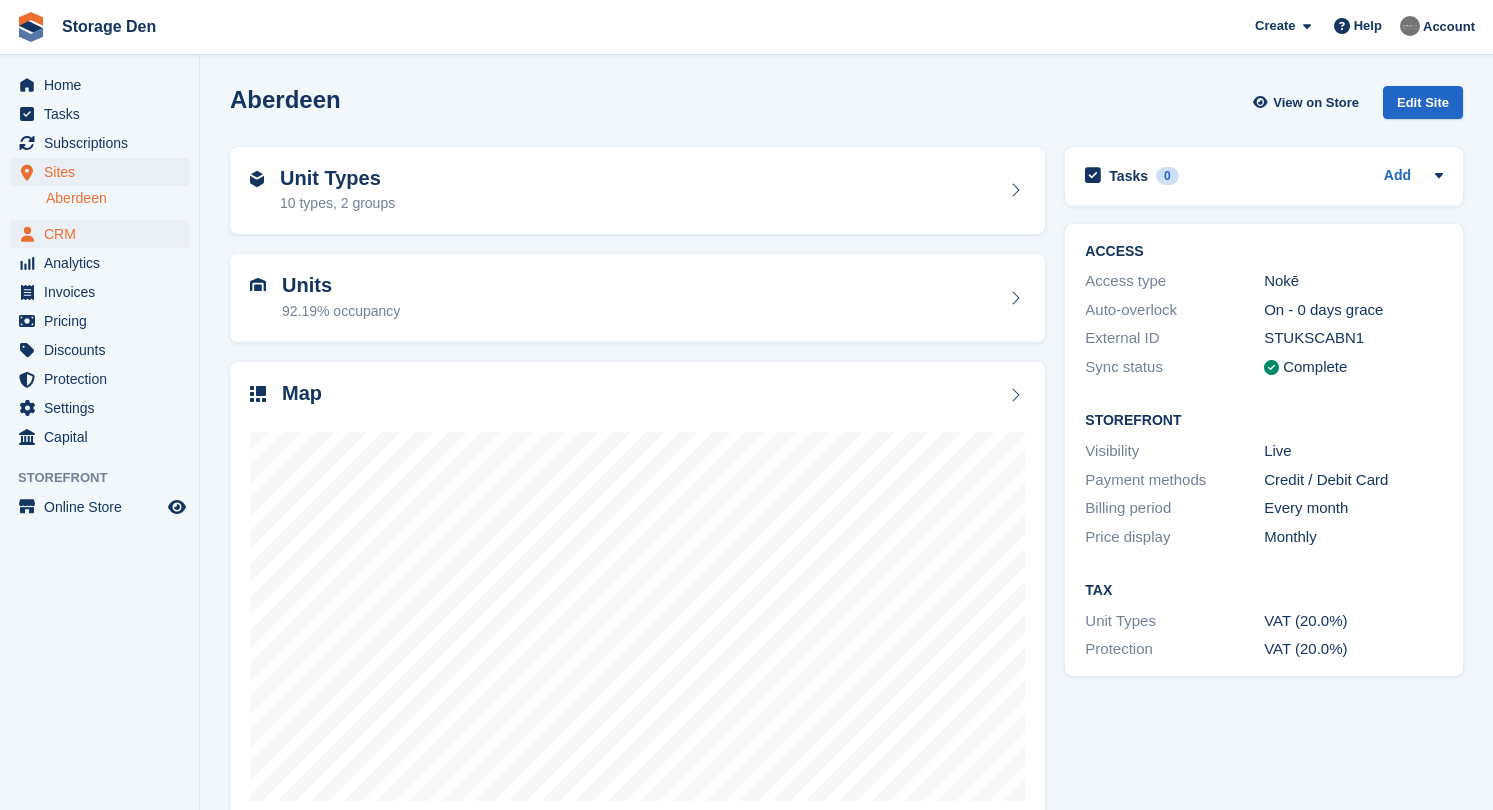 click on "CRM" at bounding box center (104, 234) 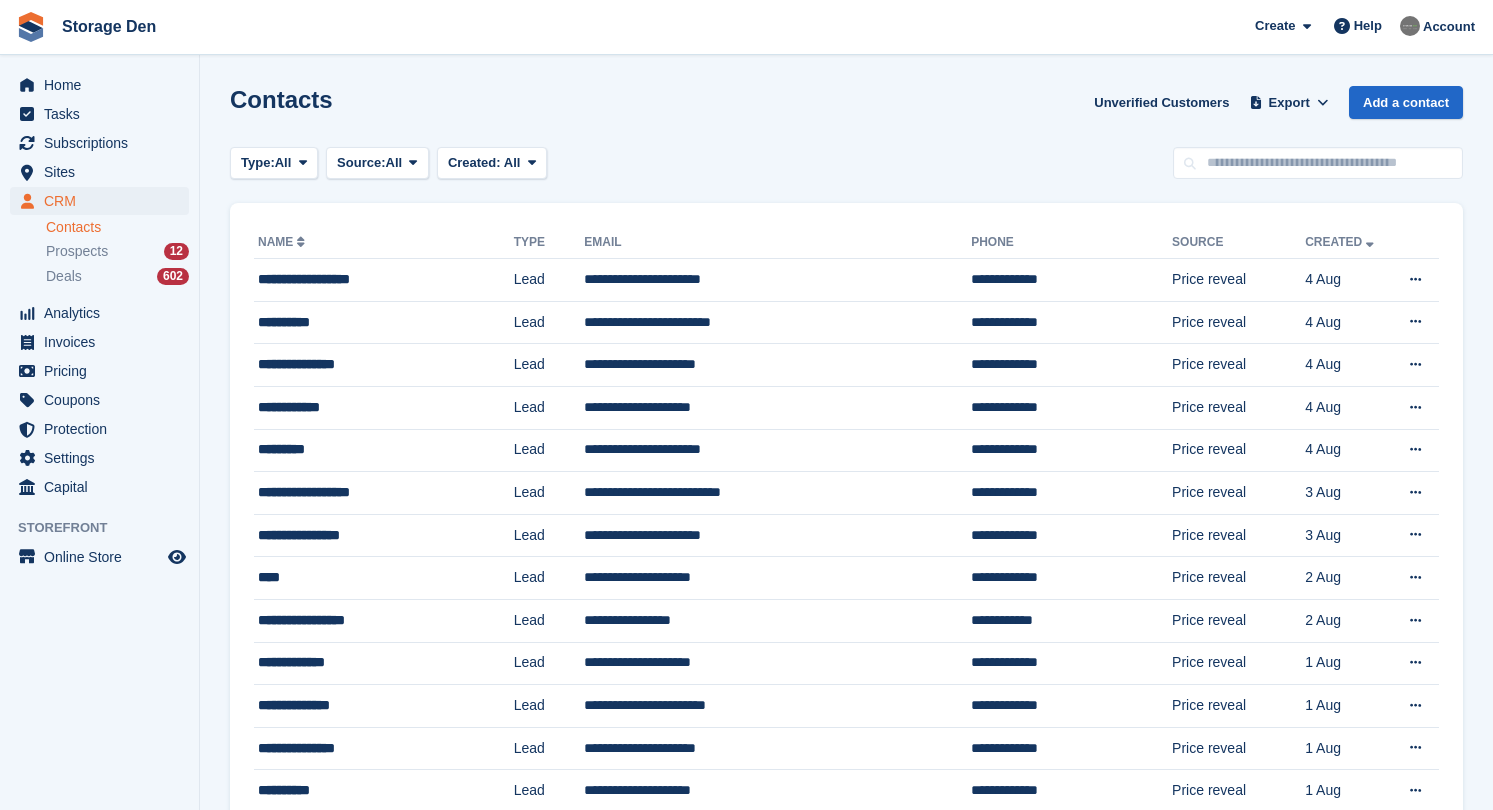 scroll, scrollTop: 0, scrollLeft: 0, axis: both 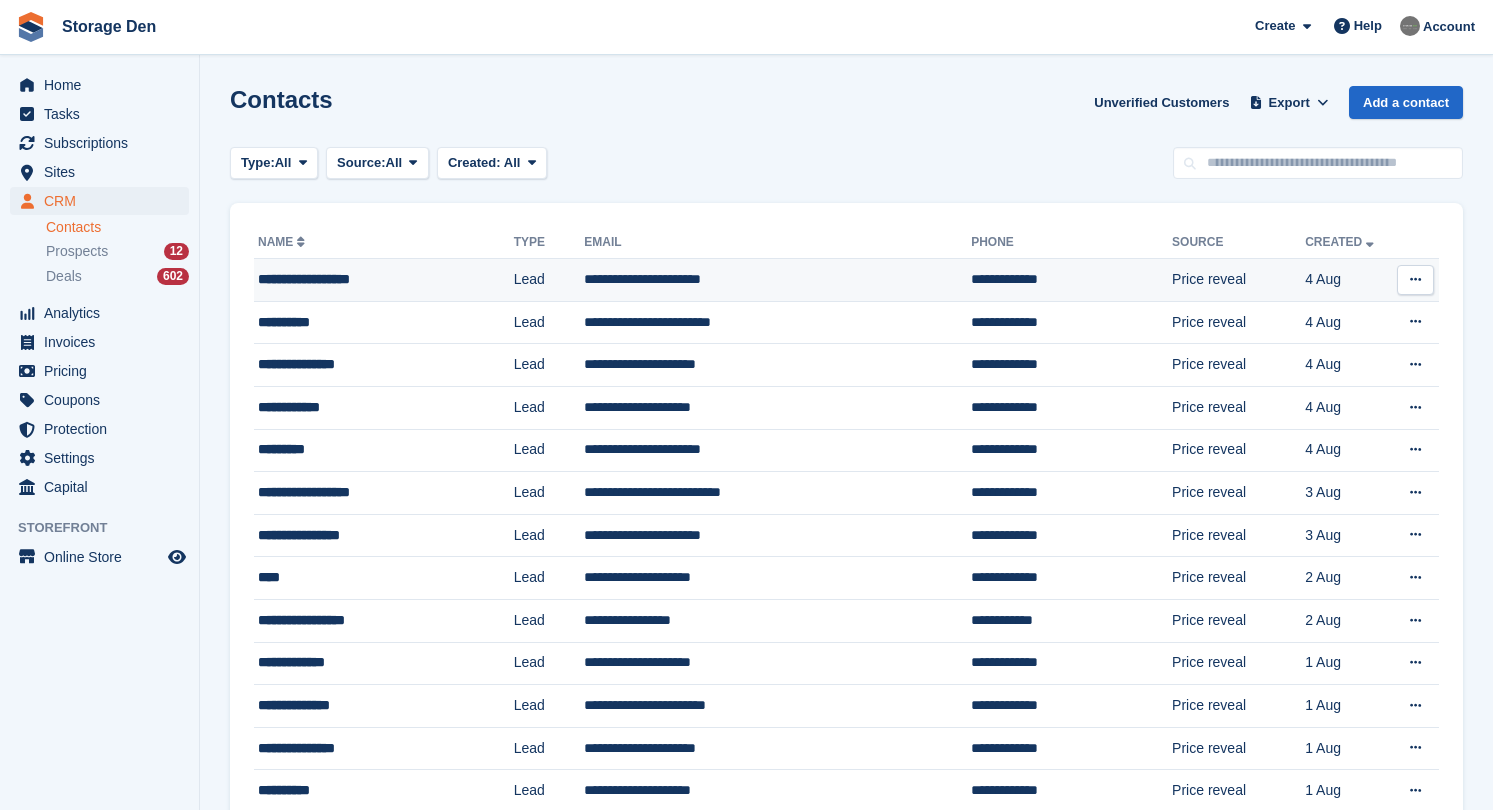 click on "**********" at bounding box center (367, 279) 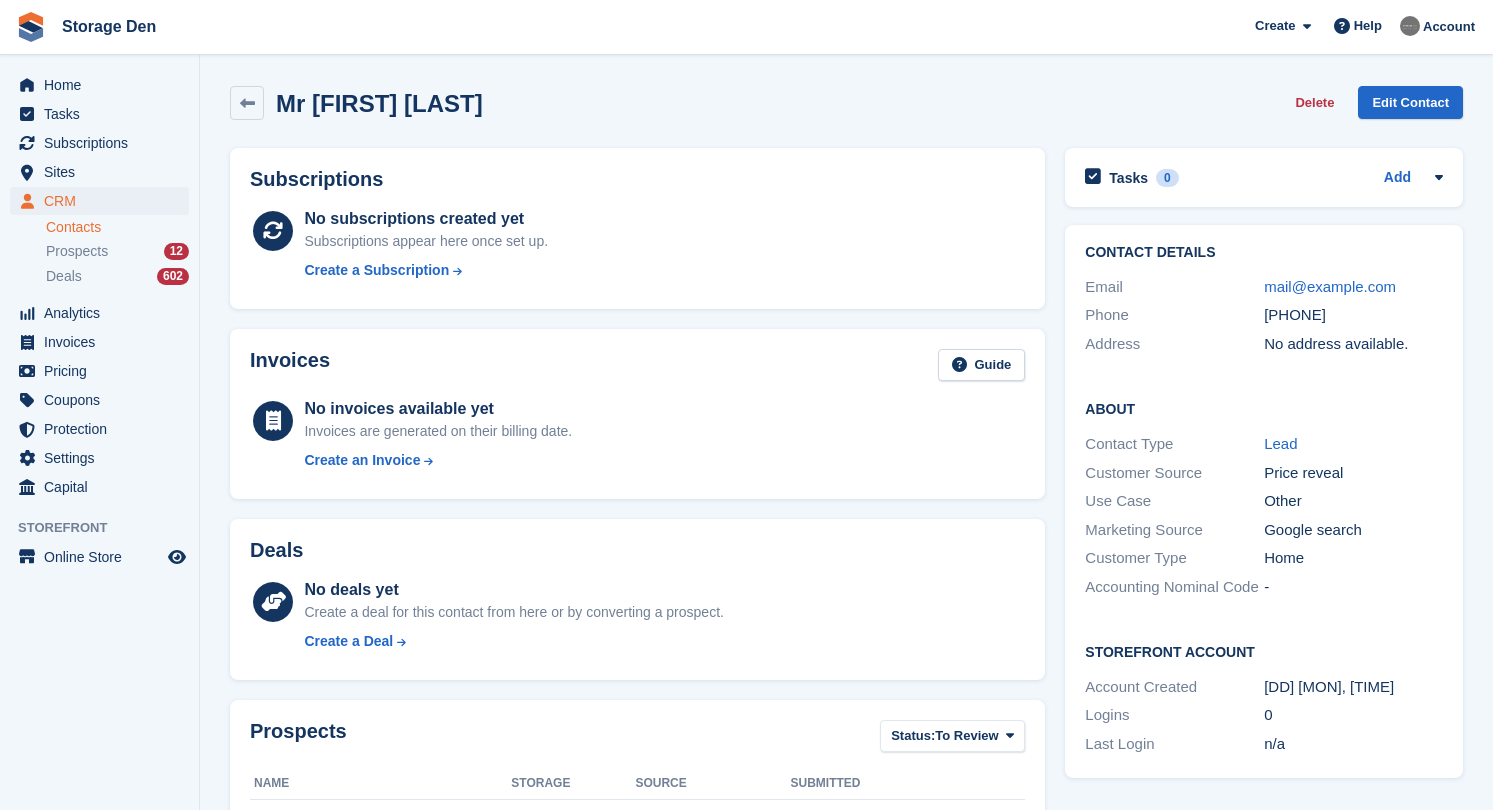 scroll, scrollTop: 0, scrollLeft: 0, axis: both 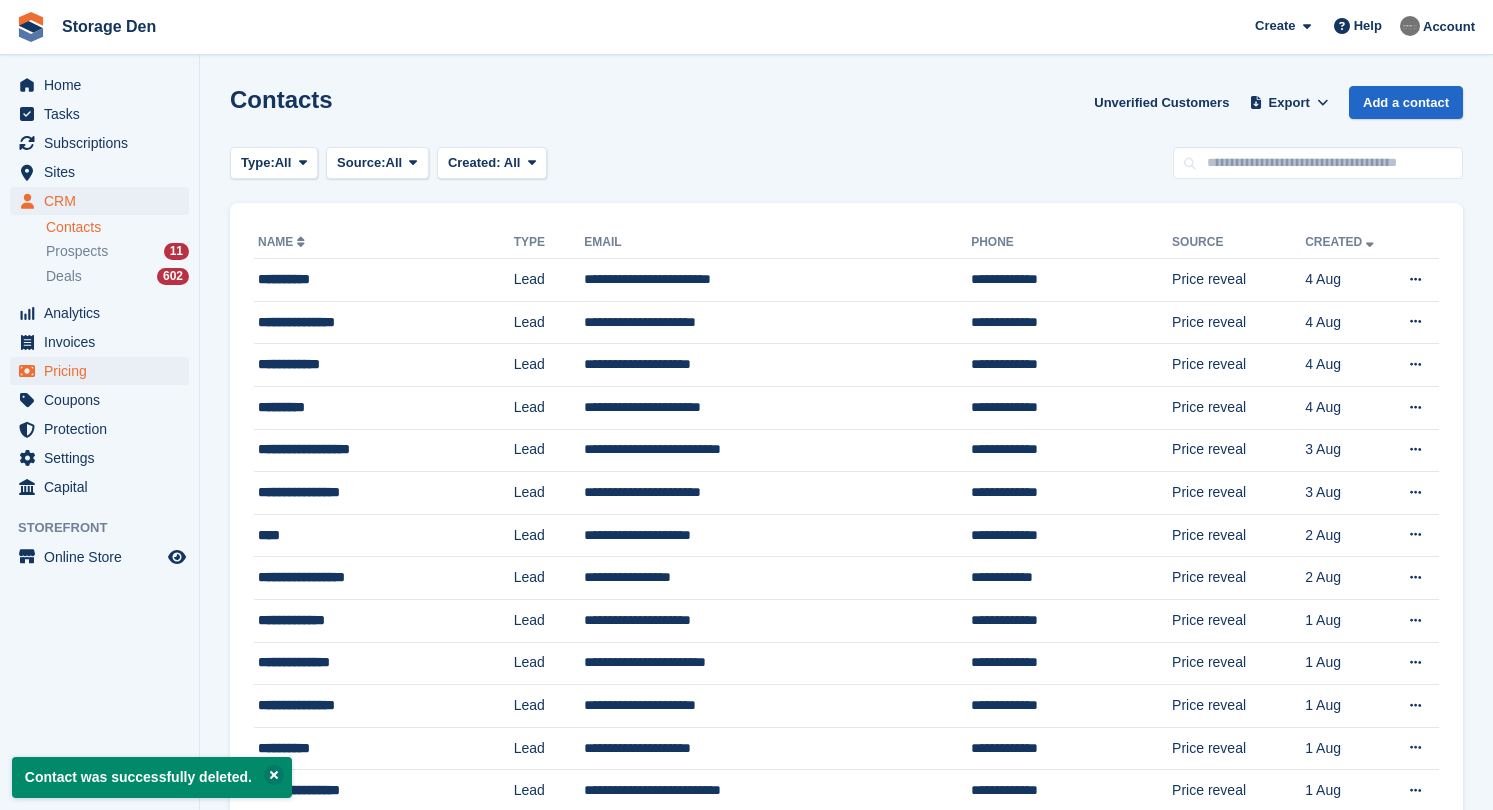 click on "Pricing" at bounding box center (104, 371) 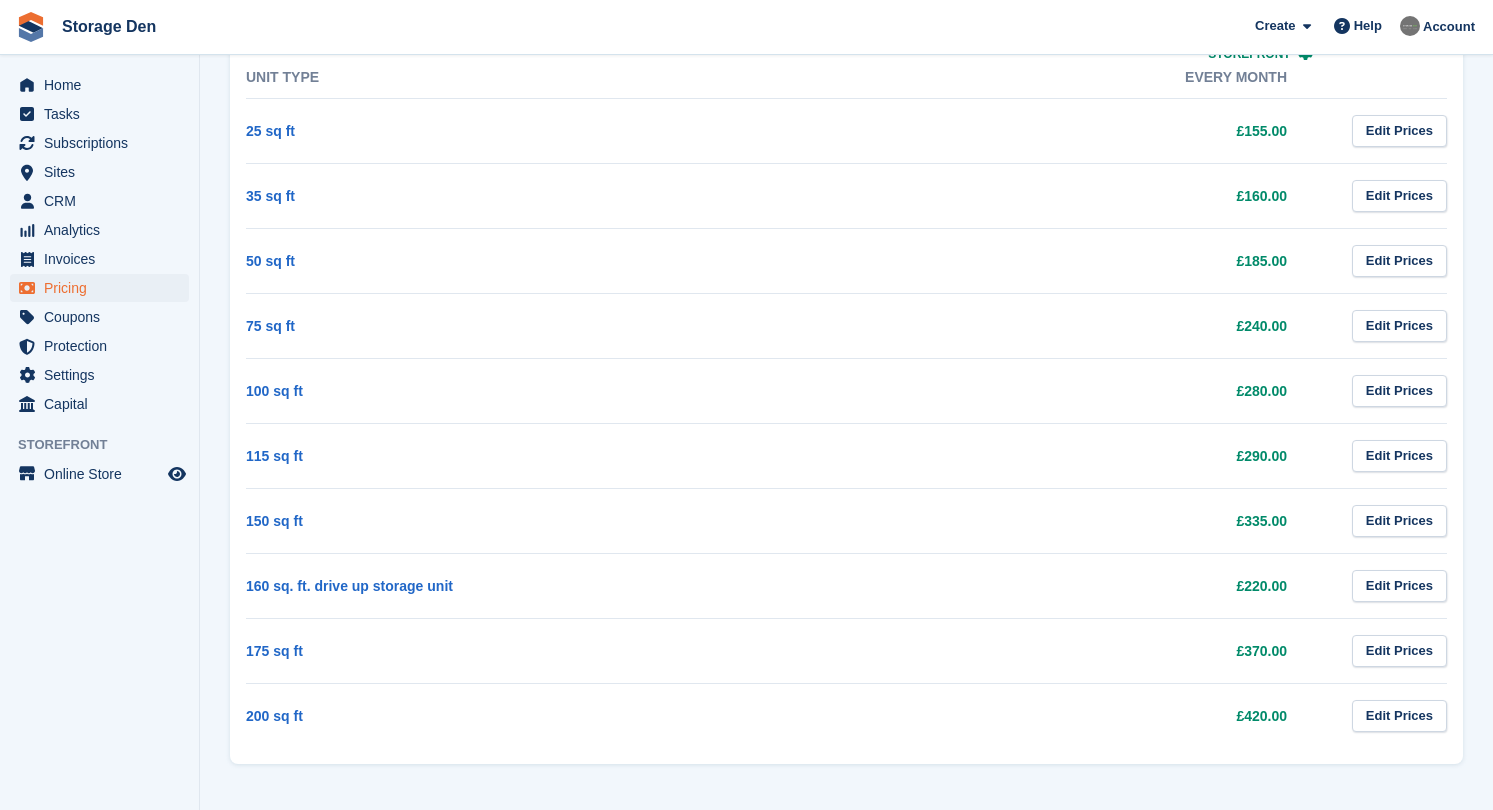 scroll, scrollTop: 940, scrollLeft: 0, axis: vertical 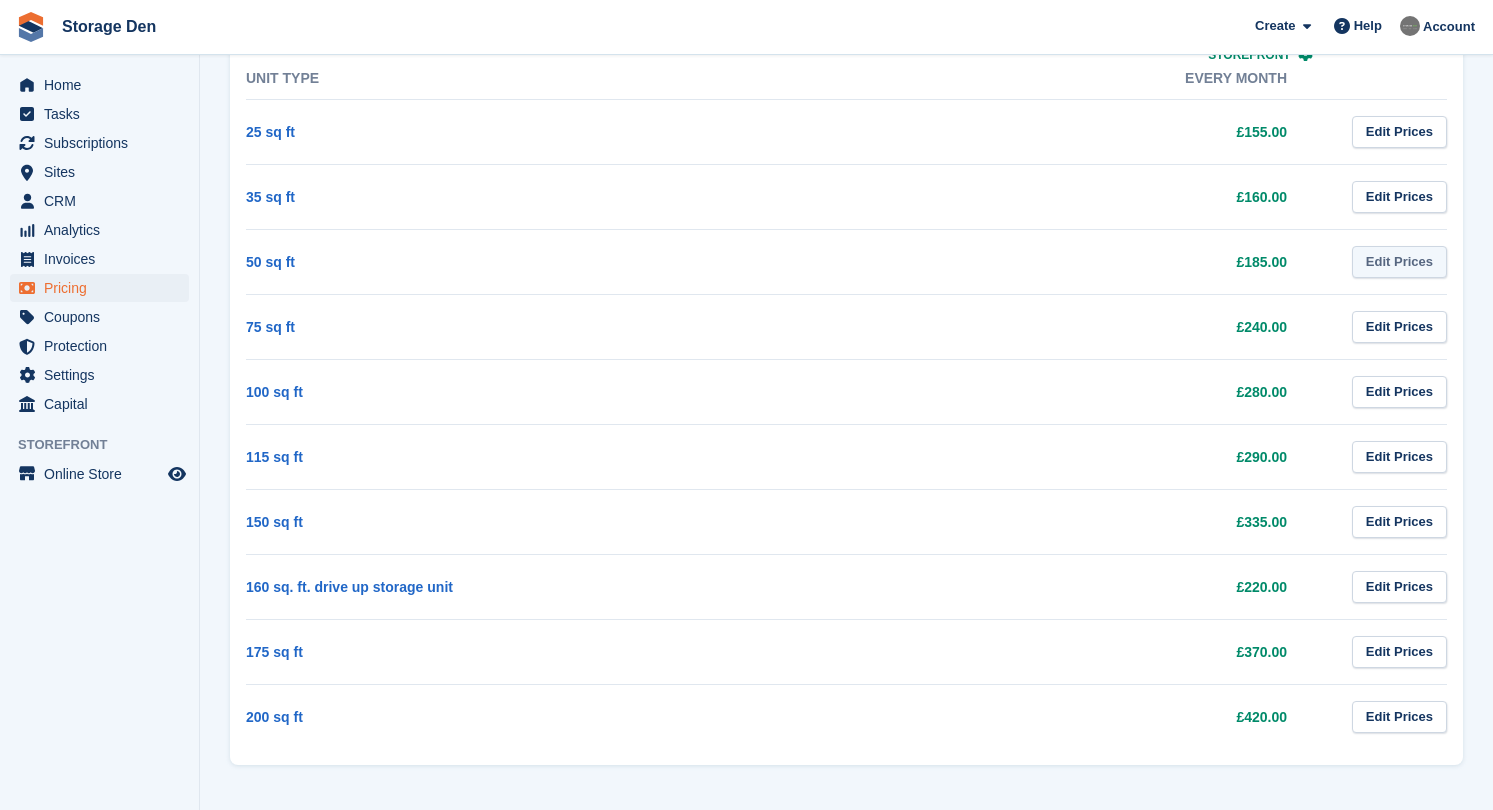 click on "Edit Prices" at bounding box center (1399, 262) 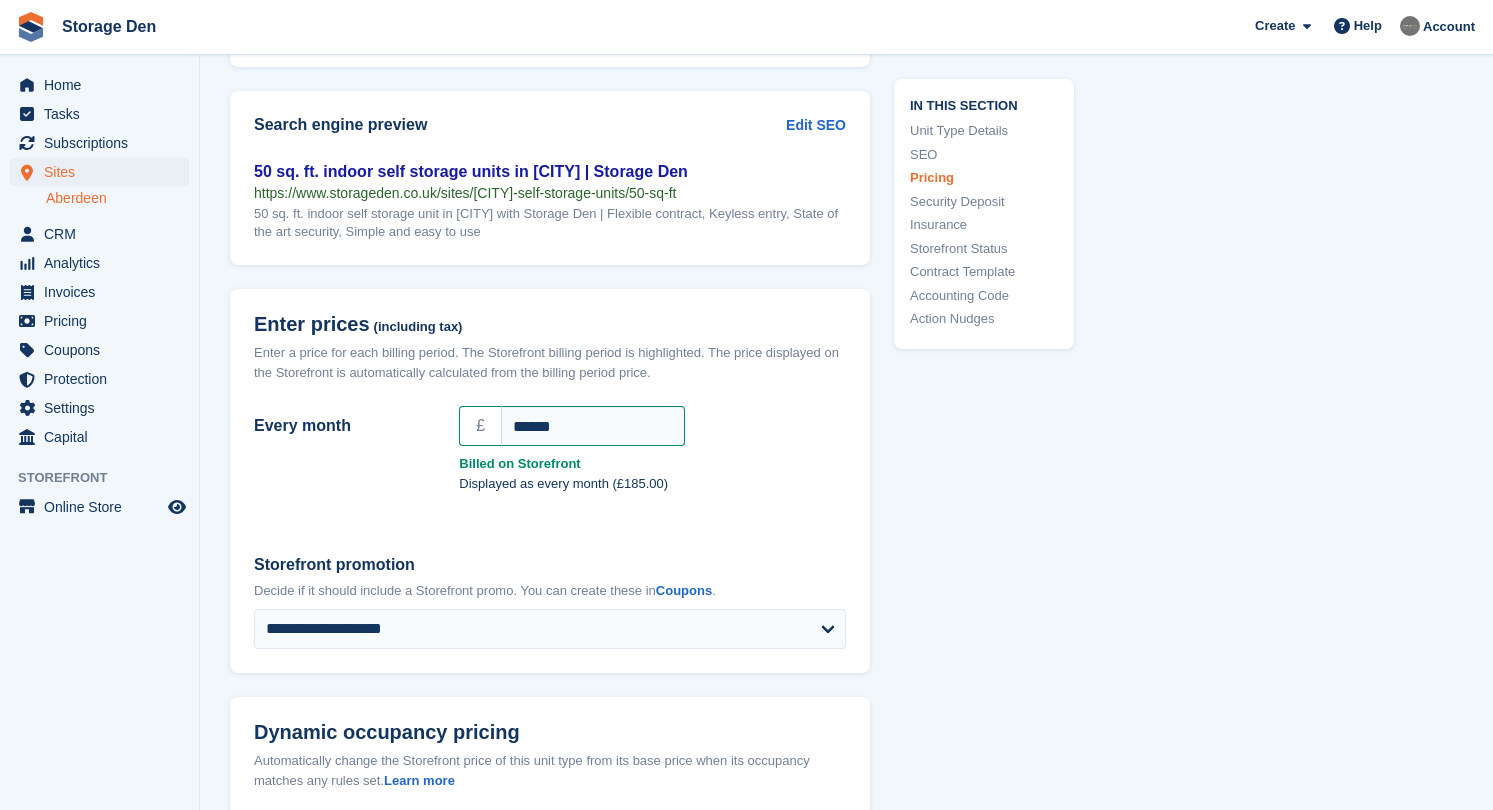 scroll, scrollTop: 1580, scrollLeft: 0, axis: vertical 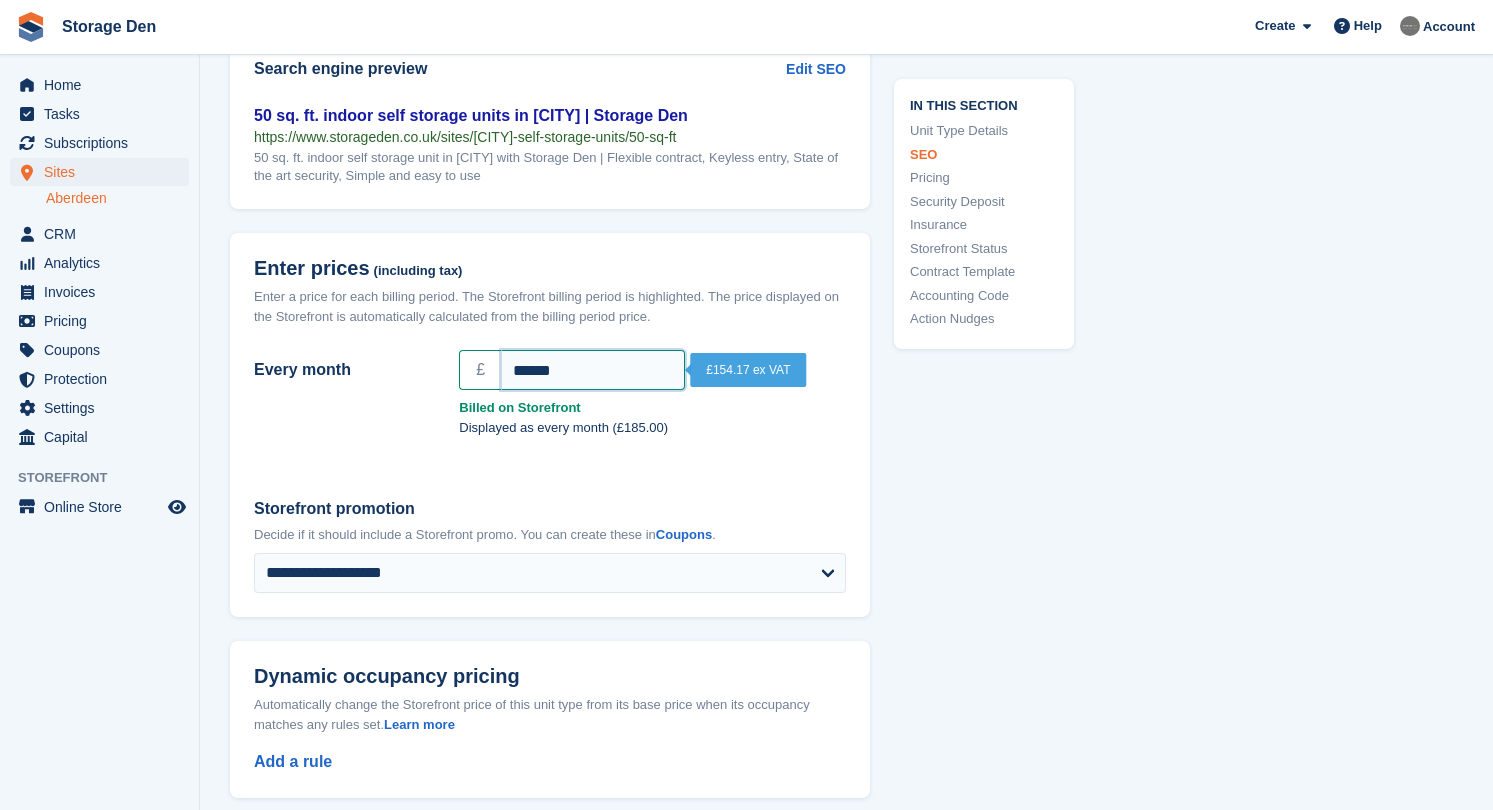 click on "******" at bounding box center (593, 370) 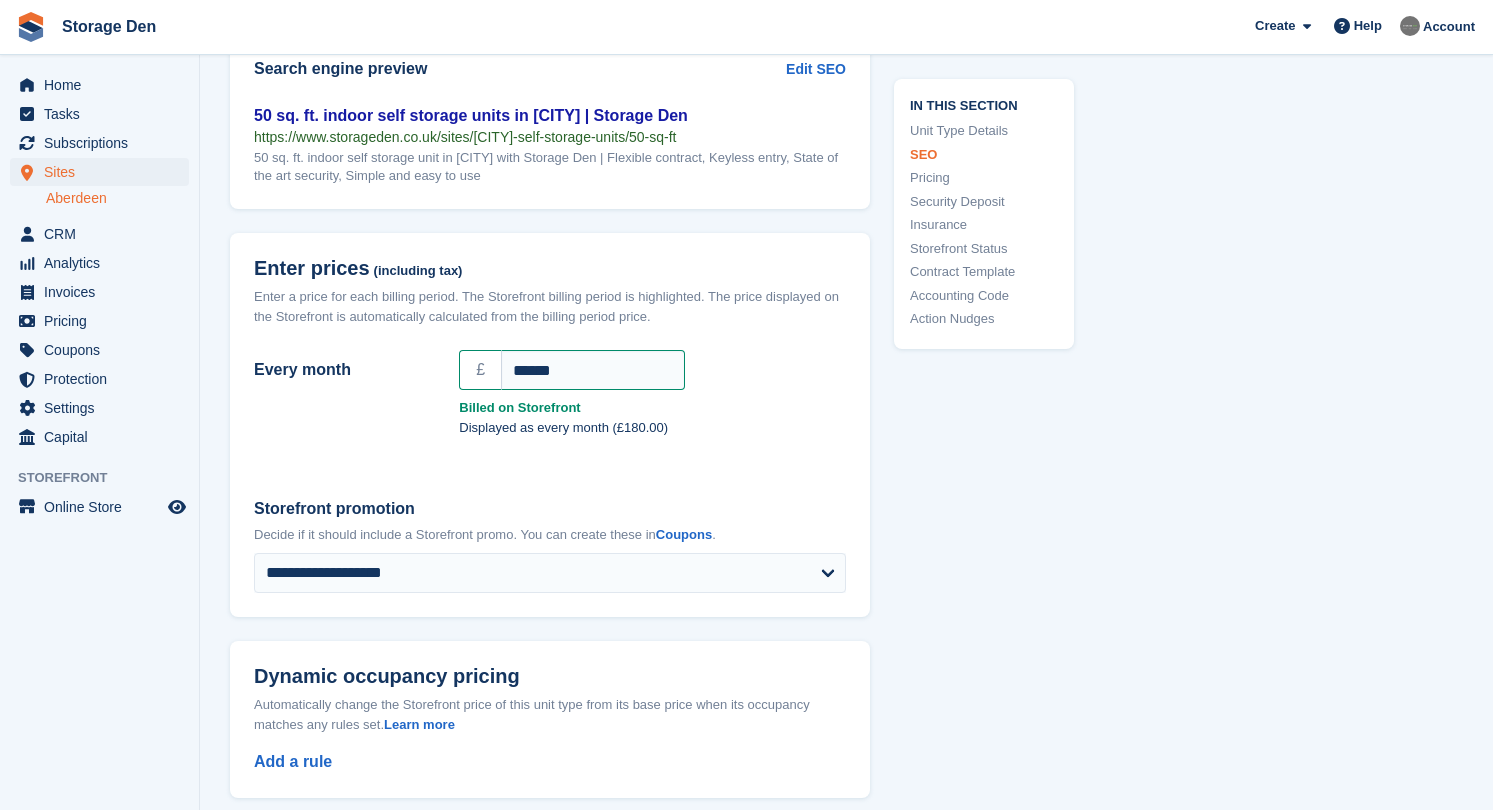 click on "Displayed as every month (£180.00)" at bounding box center (652, 428) 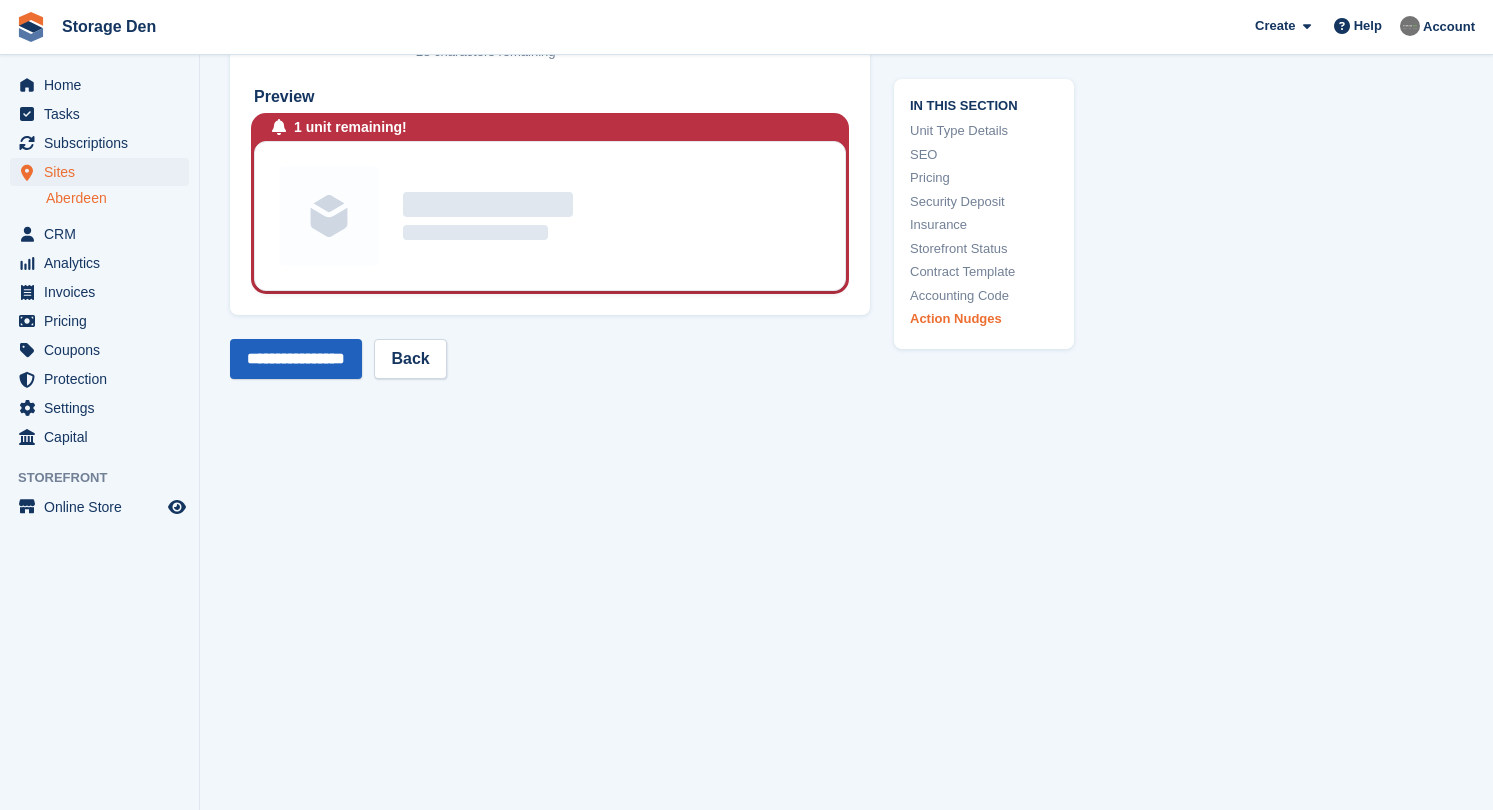scroll, scrollTop: 4076, scrollLeft: 0, axis: vertical 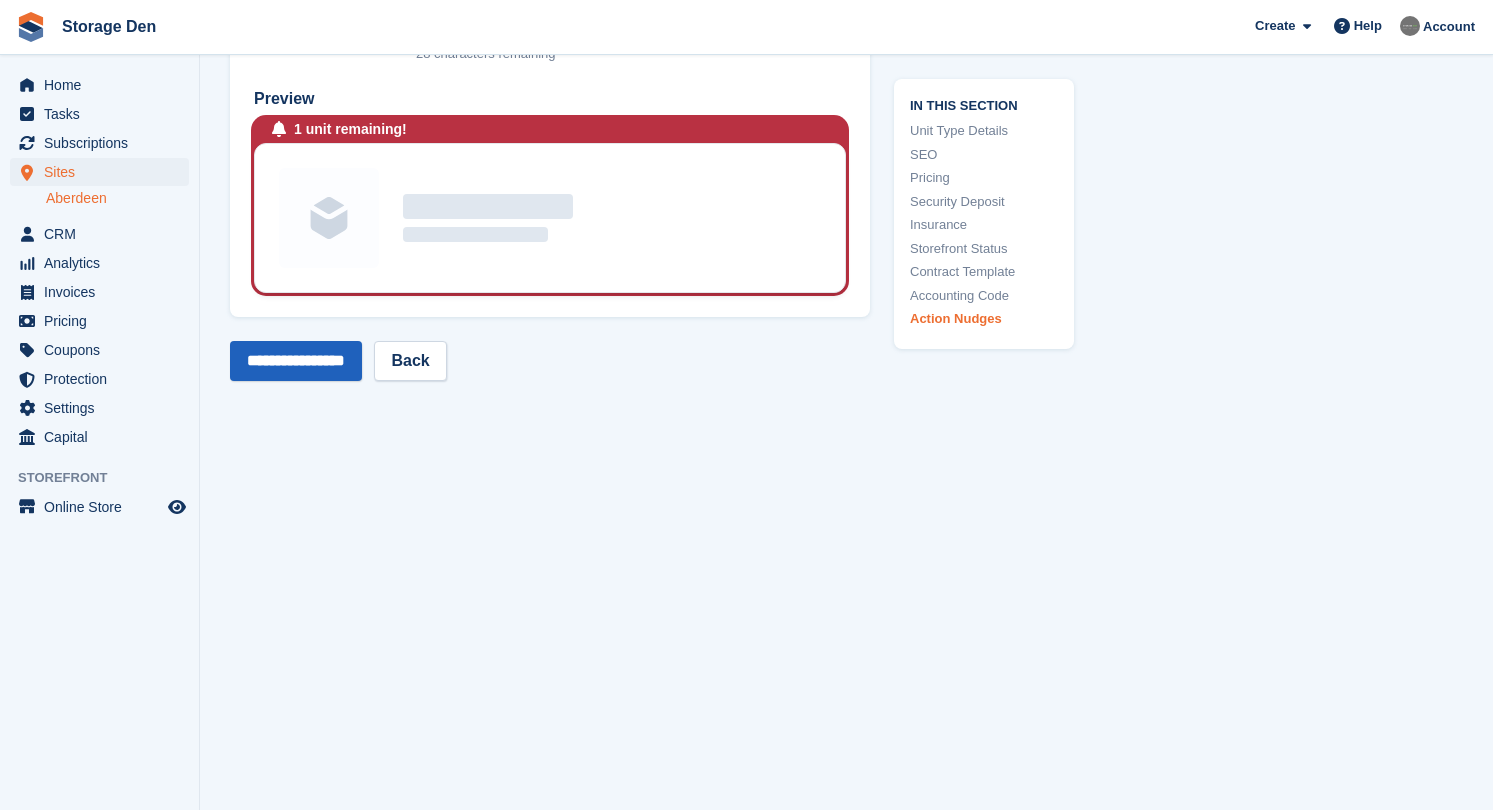 click on "**********" at bounding box center (296, 361) 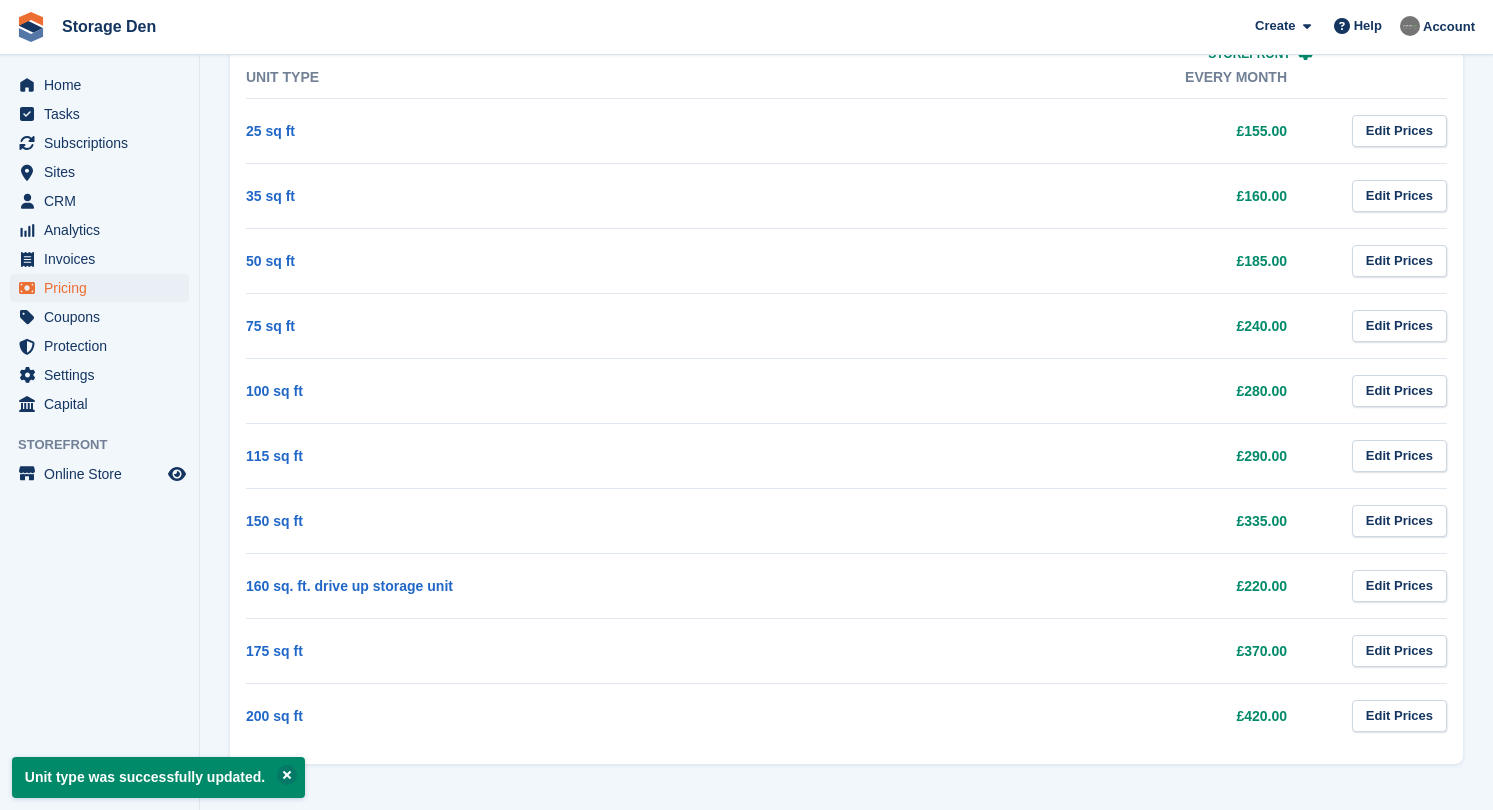 scroll, scrollTop: 0, scrollLeft: 0, axis: both 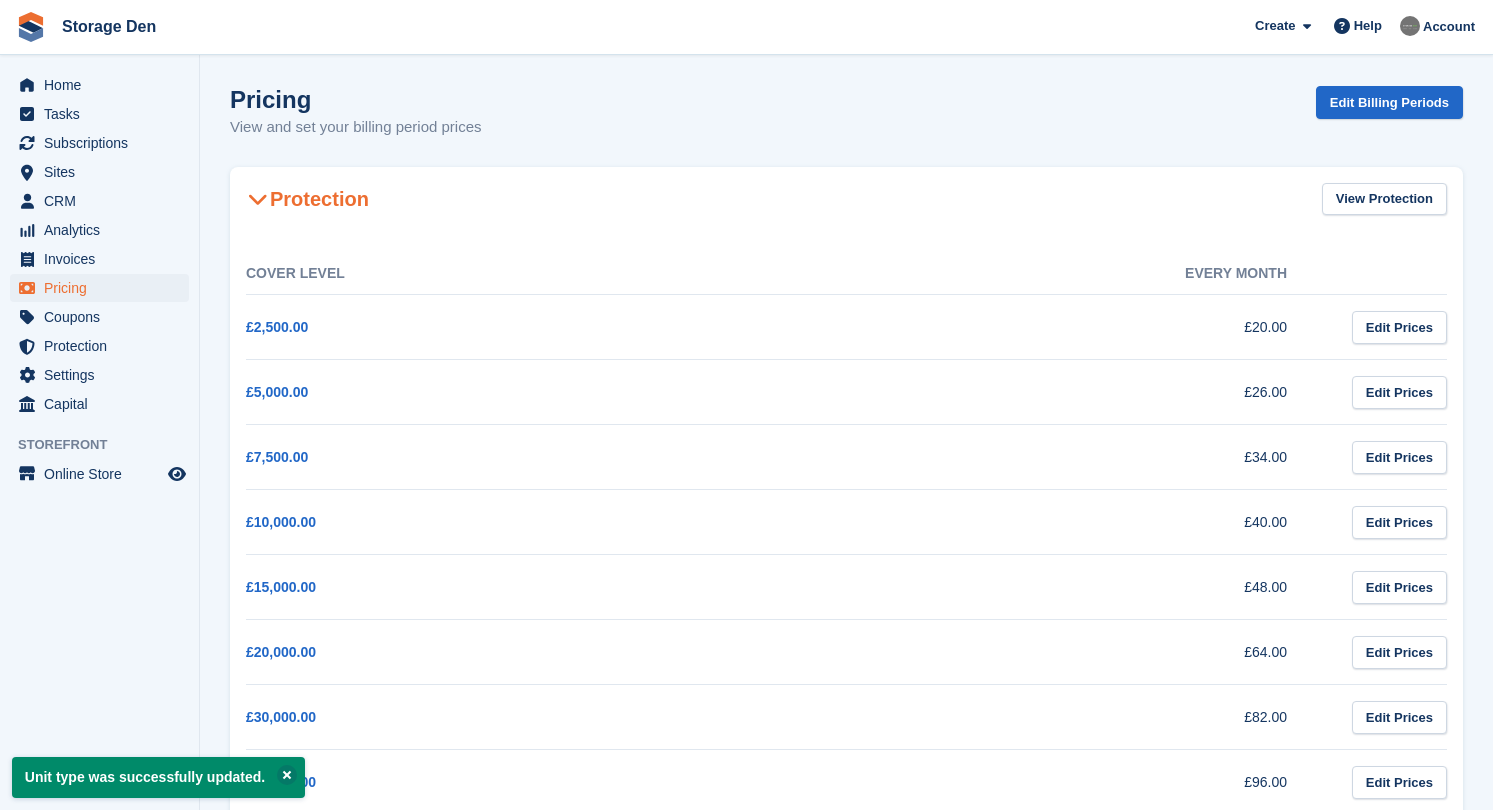 click on "Home
Tasks
Subscriptions
Subscriptions
Subscriptions
Contracts
Price increases
NEW
Contracts
Price increases
NEW
Sites
Sites
Sites
Aberdeen
Aberdeen" at bounding box center (99, 241) 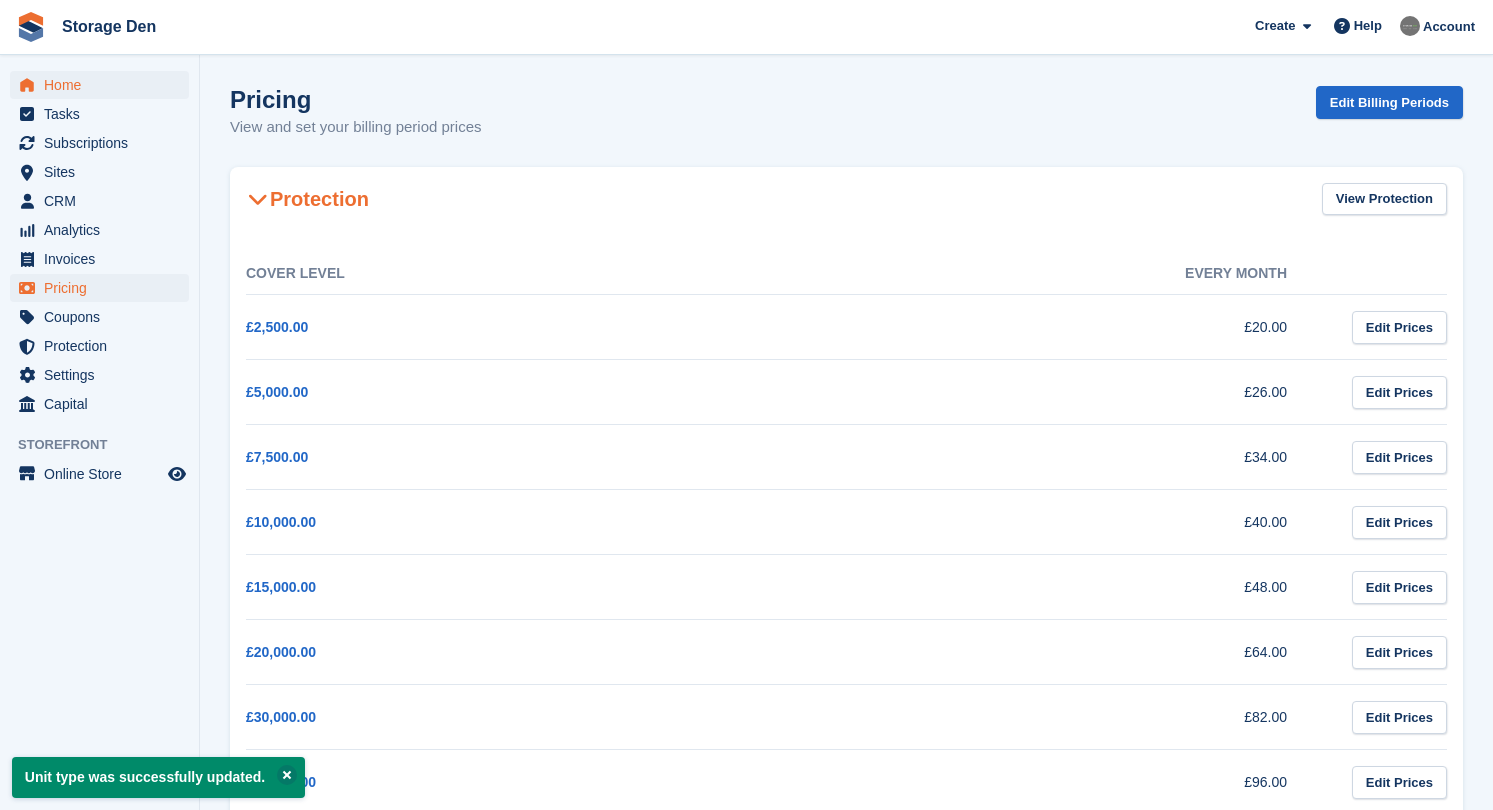 click on "Home" at bounding box center [104, 85] 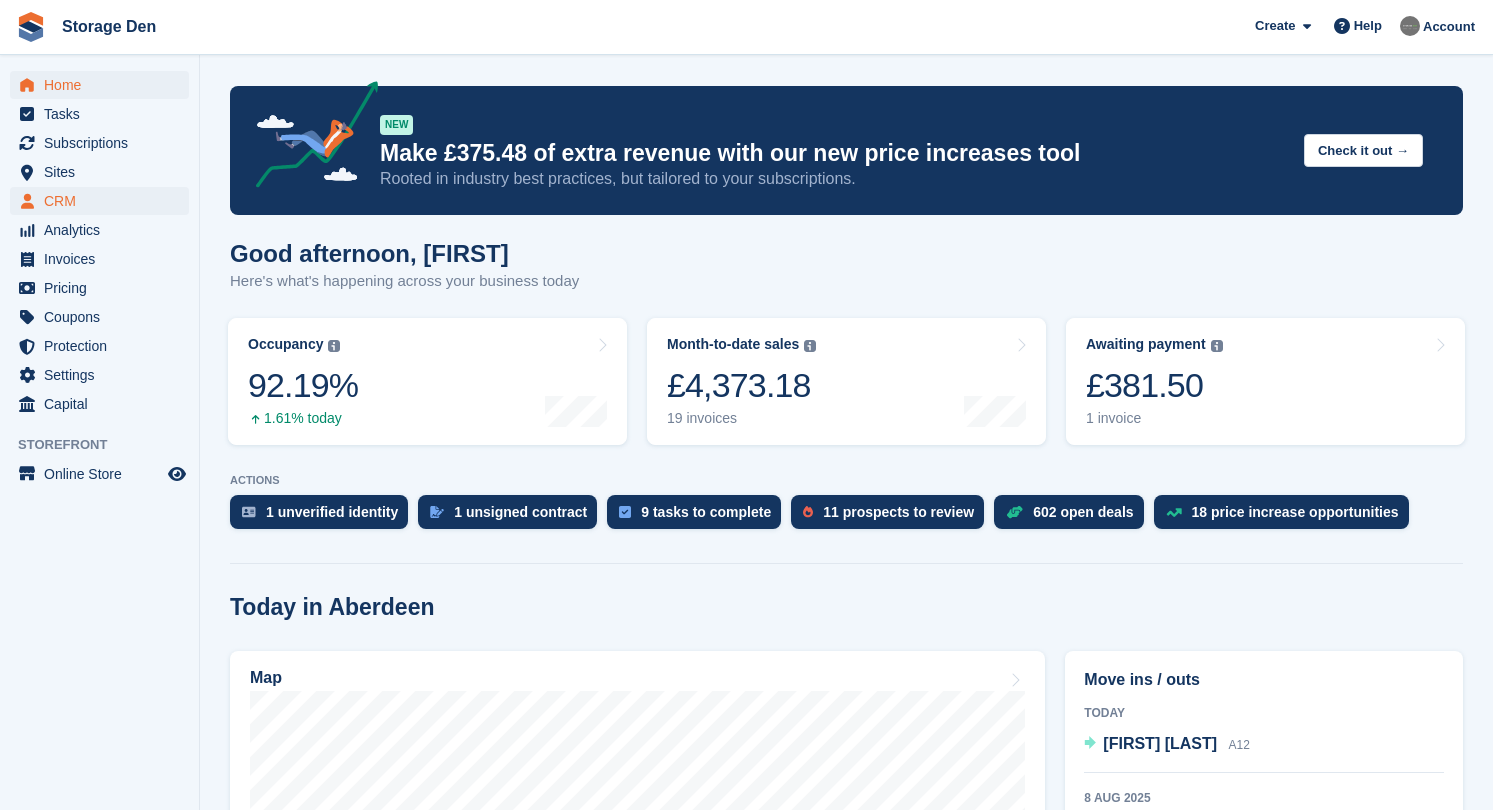 scroll, scrollTop: 0, scrollLeft: 0, axis: both 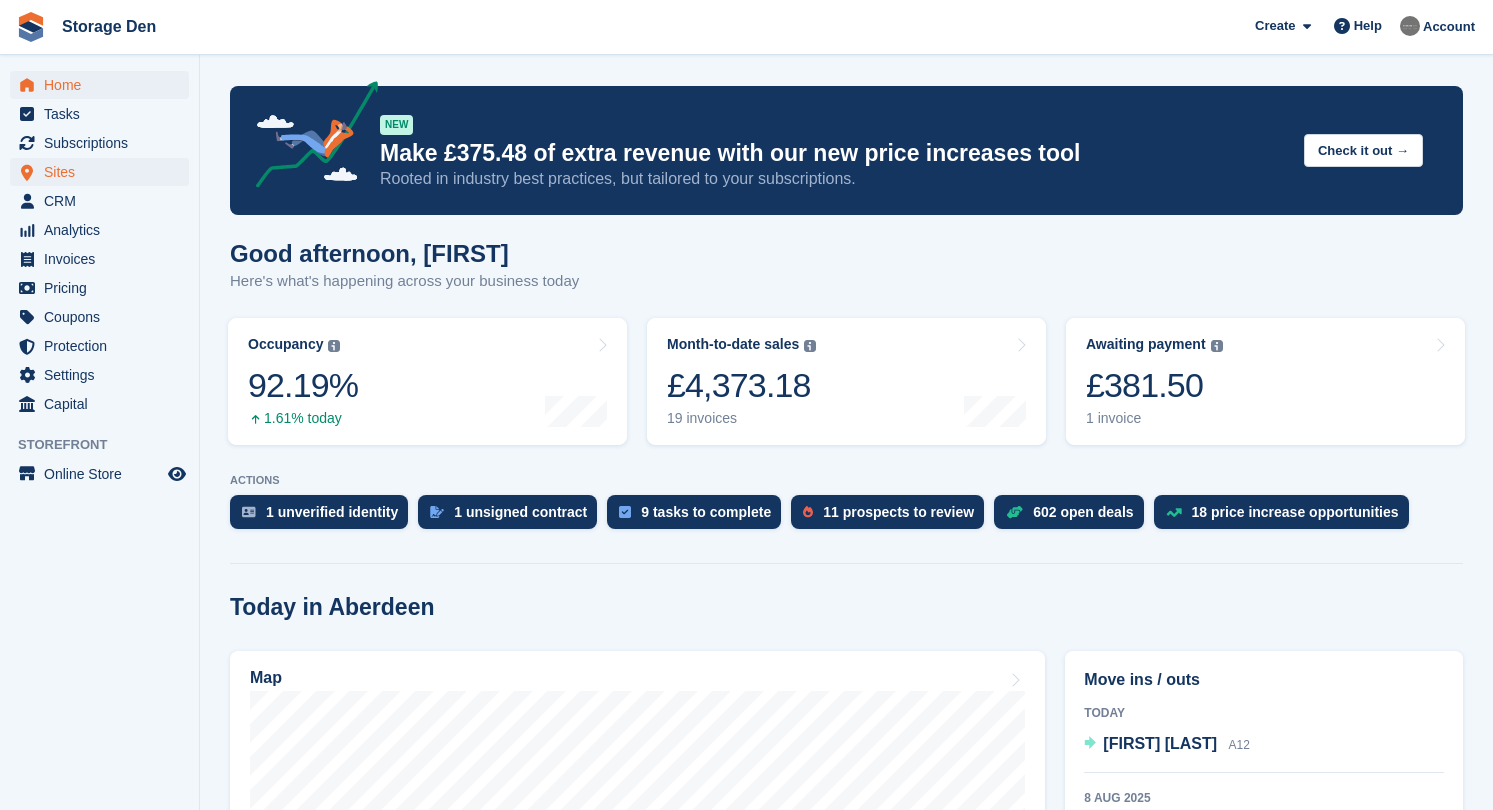 click on "Sites" at bounding box center (104, 172) 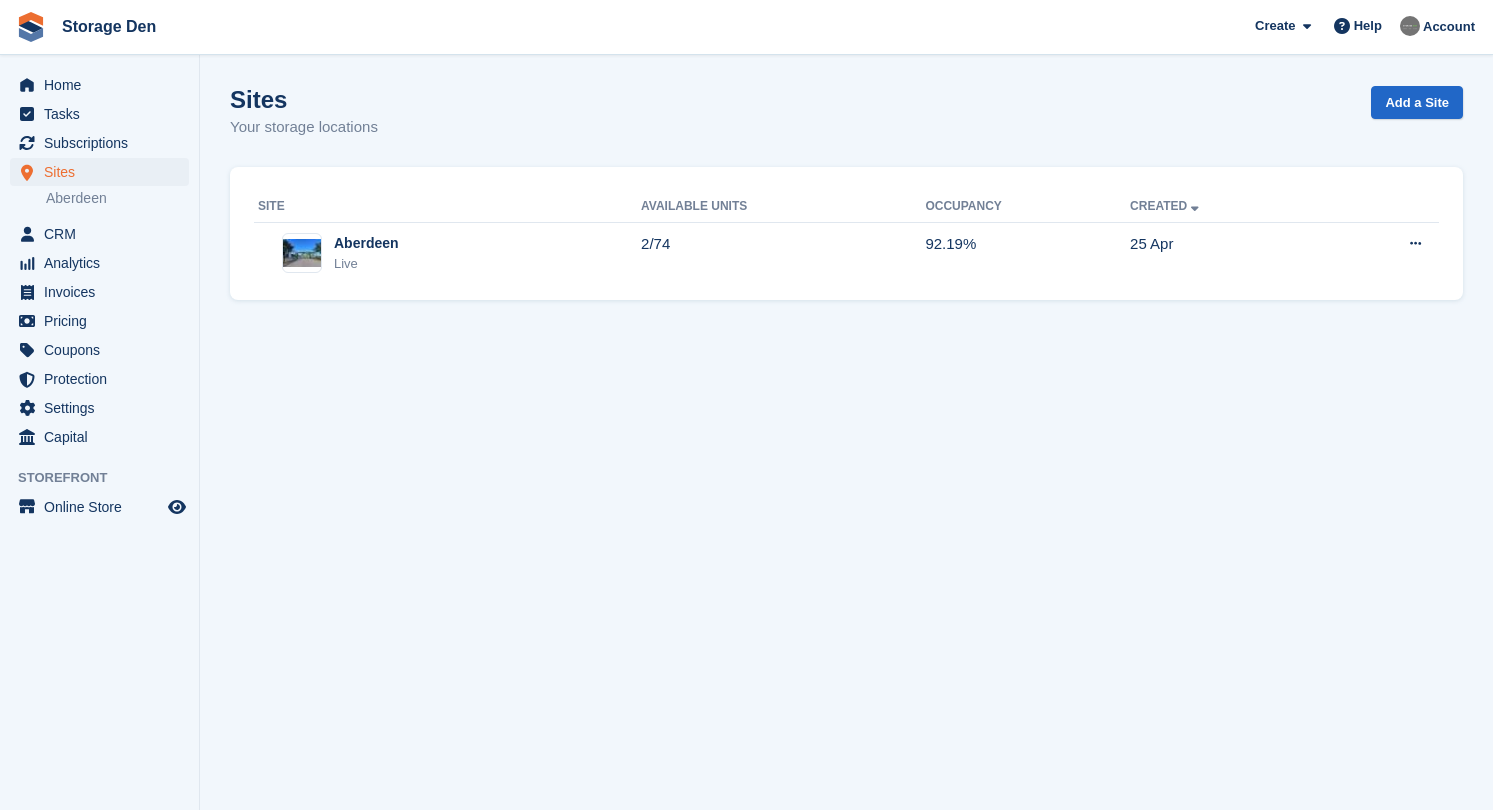 scroll, scrollTop: 0, scrollLeft: 0, axis: both 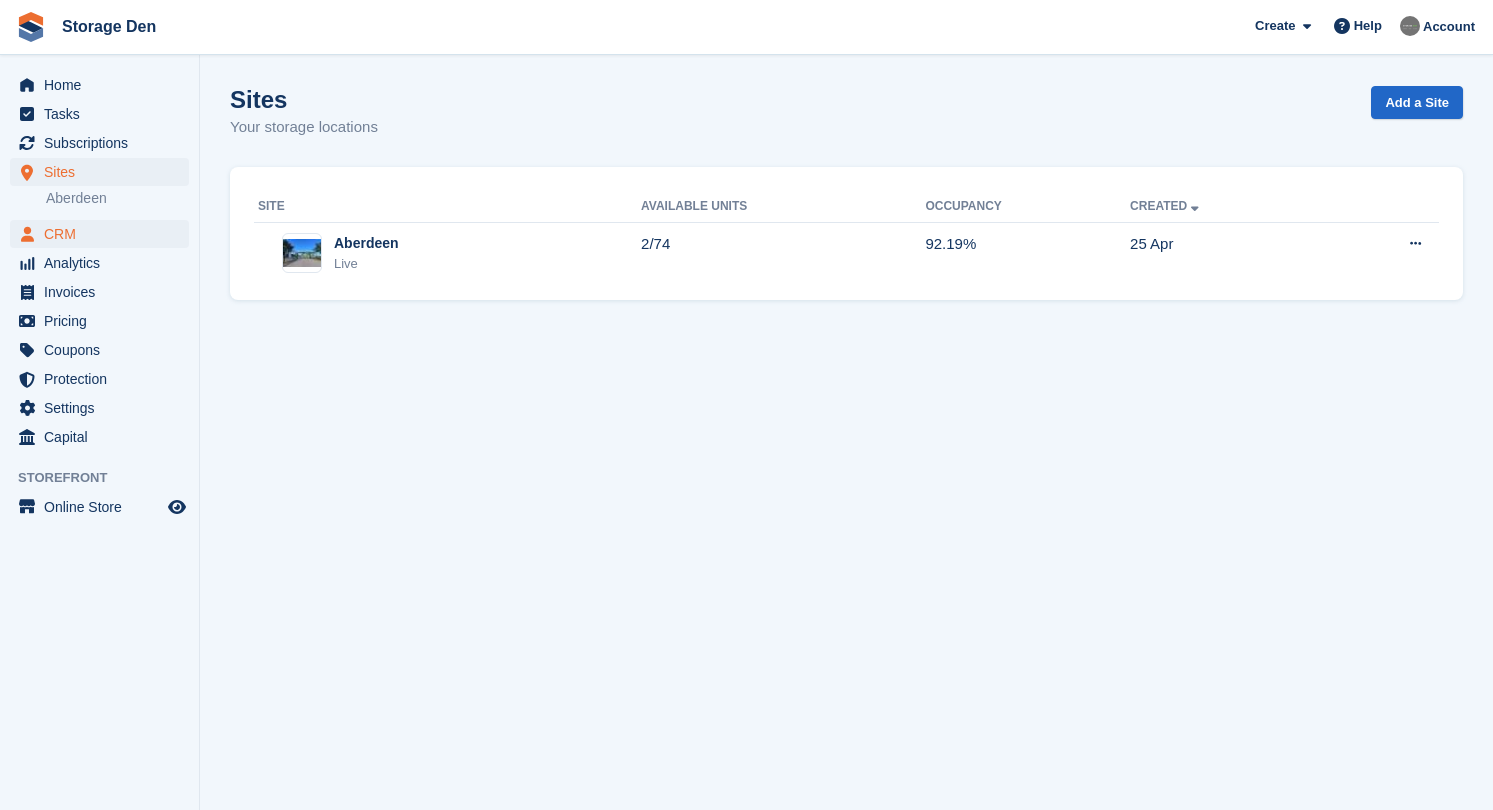 click on "CRM" at bounding box center [104, 234] 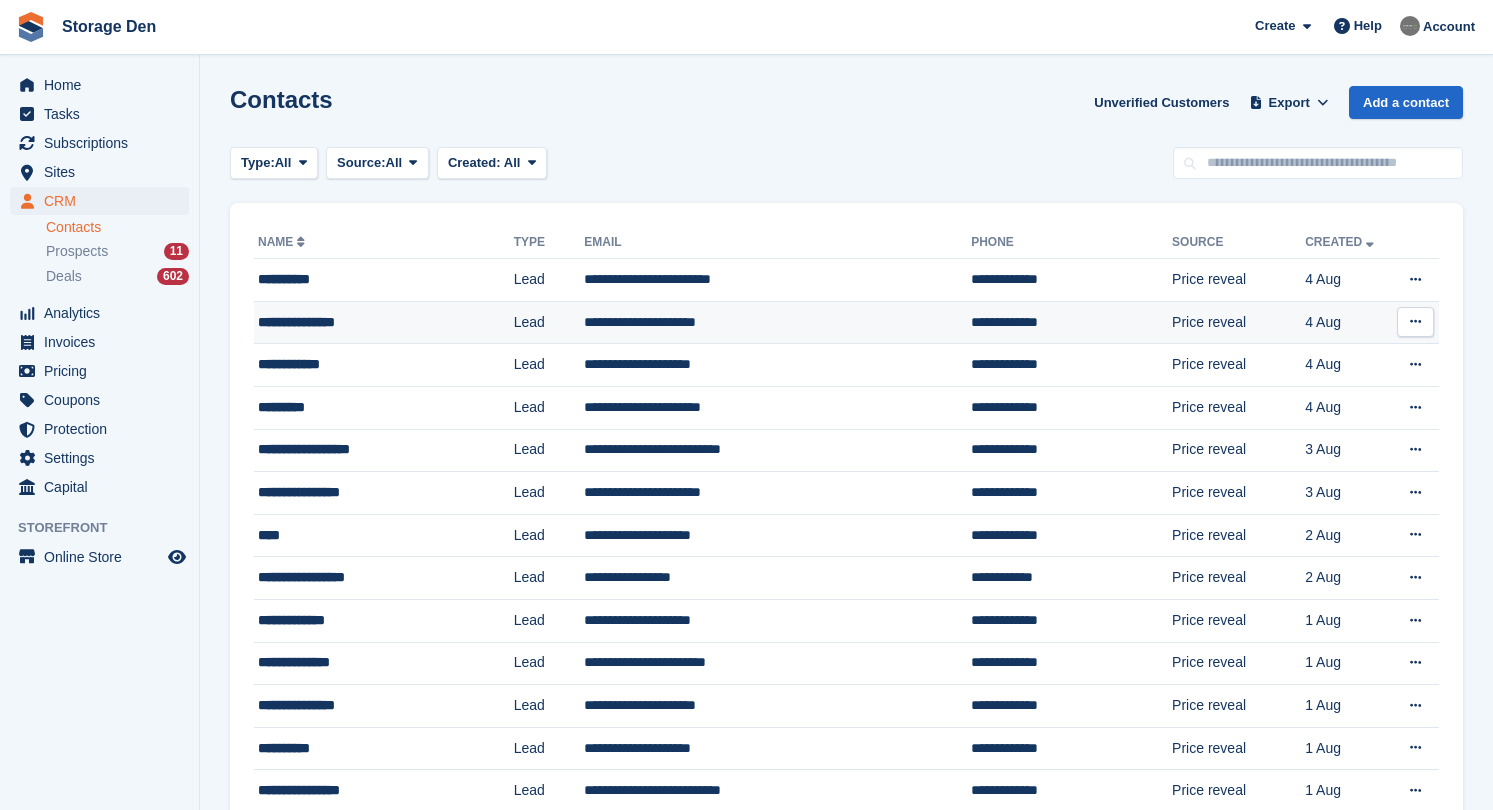 click on "**********" at bounding box center [384, 322] 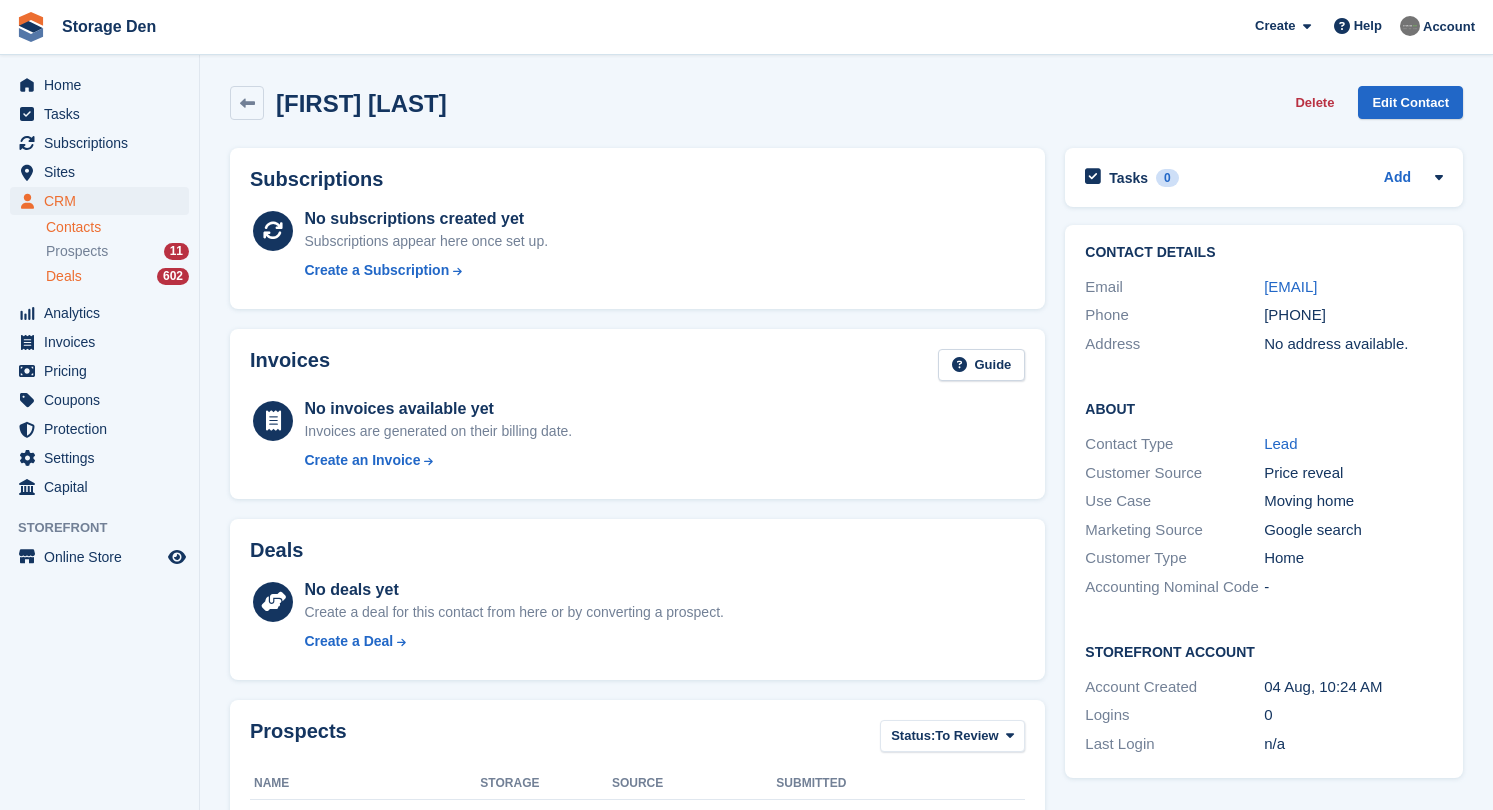 scroll, scrollTop: 0, scrollLeft: 0, axis: both 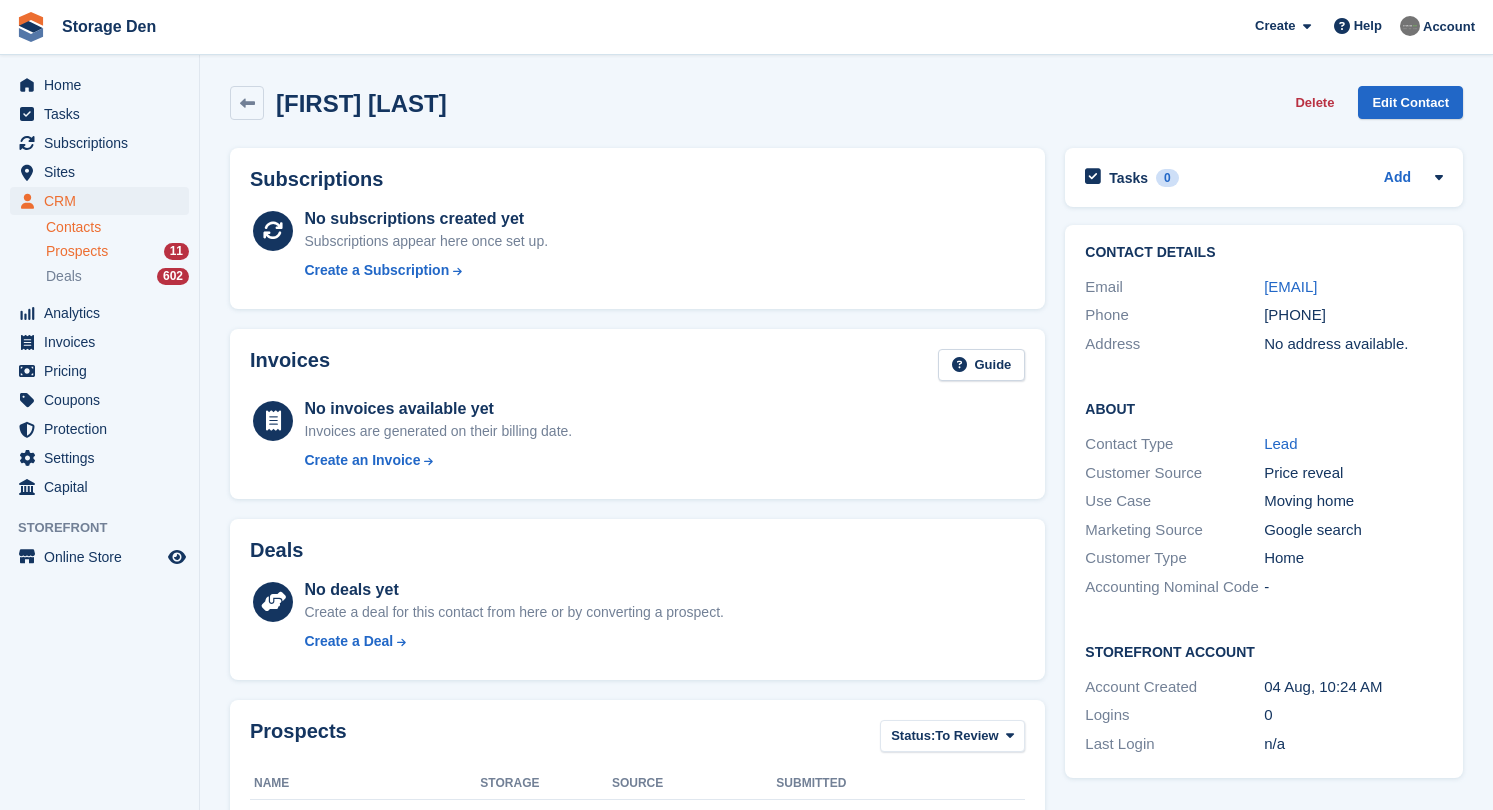 drag, startPoint x: 168, startPoint y: 272, endPoint x: 110, endPoint y: 257, distance: 59.908264 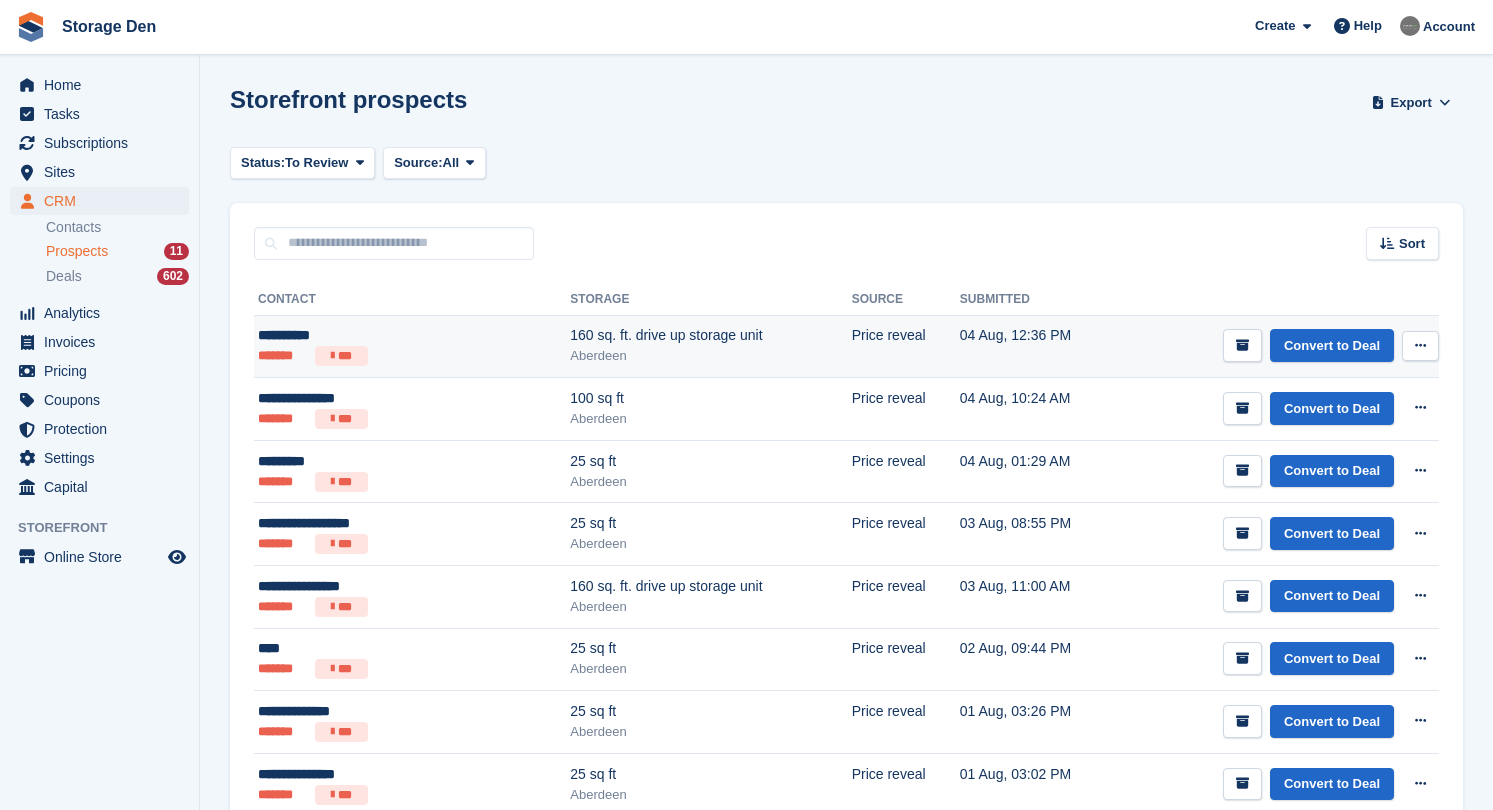 click on "*******
***" at bounding box center [364, 356] 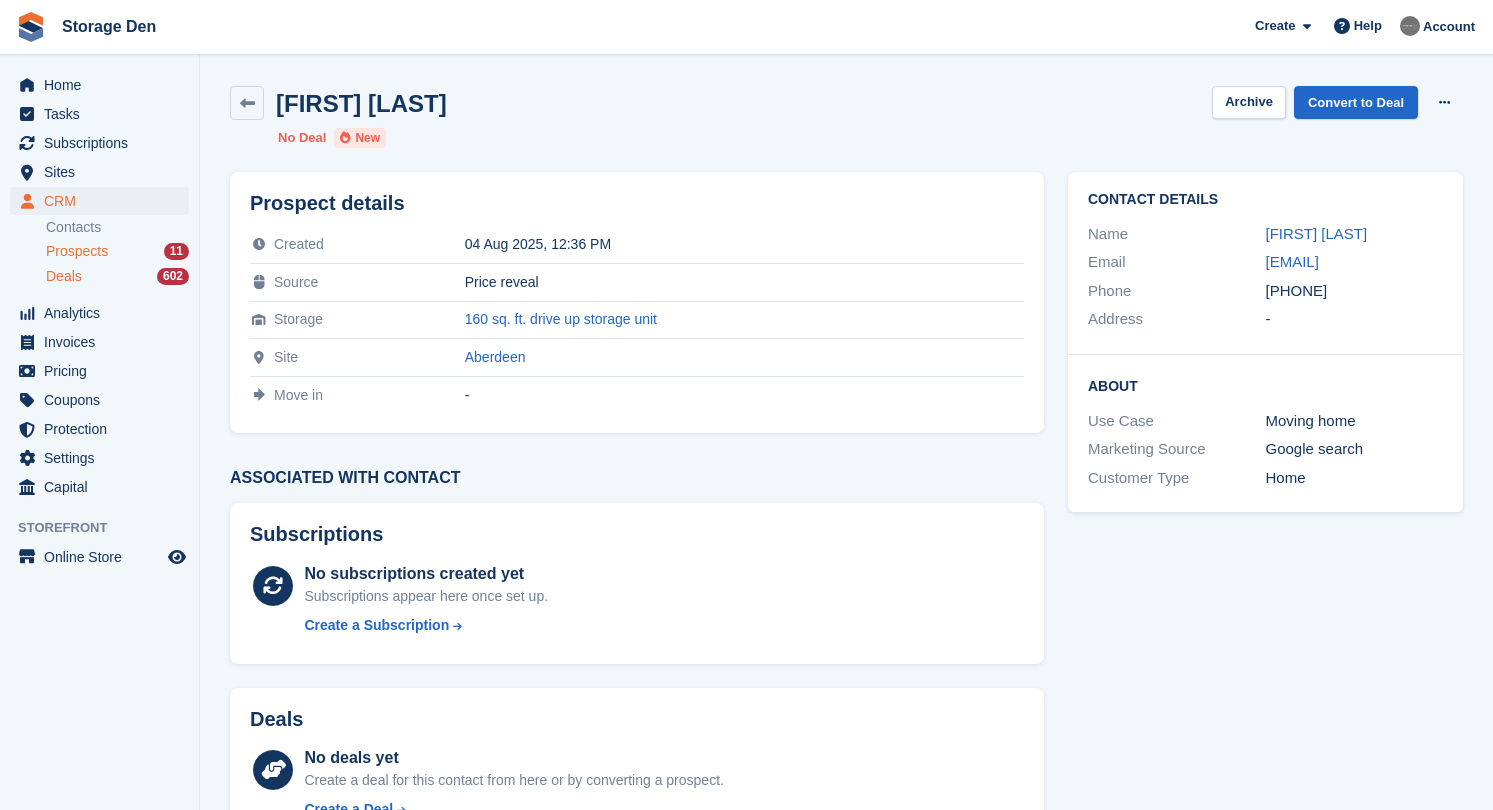 scroll, scrollTop: 0, scrollLeft: 0, axis: both 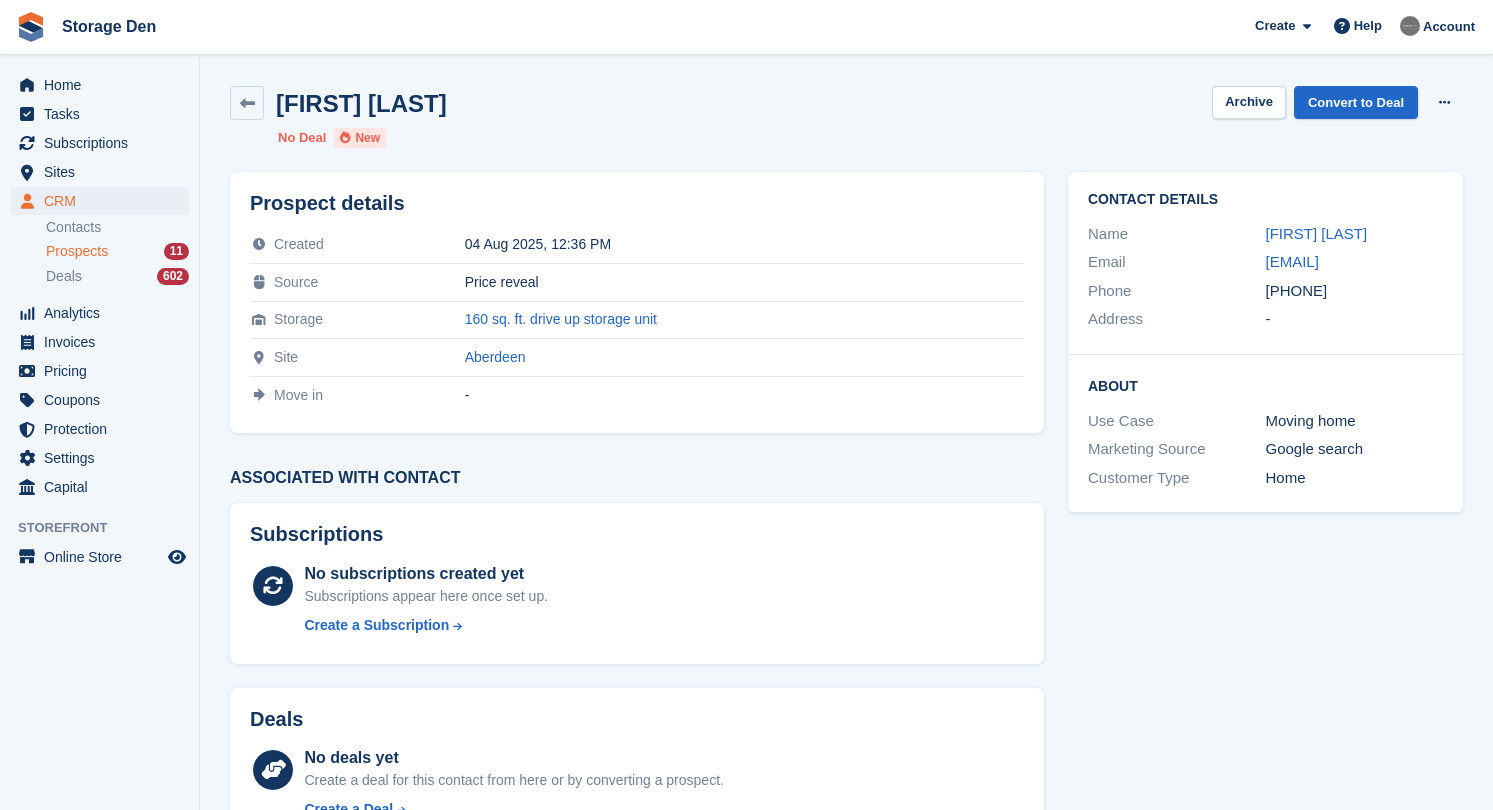 click on "Prospects" at bounding box center (77, 251) 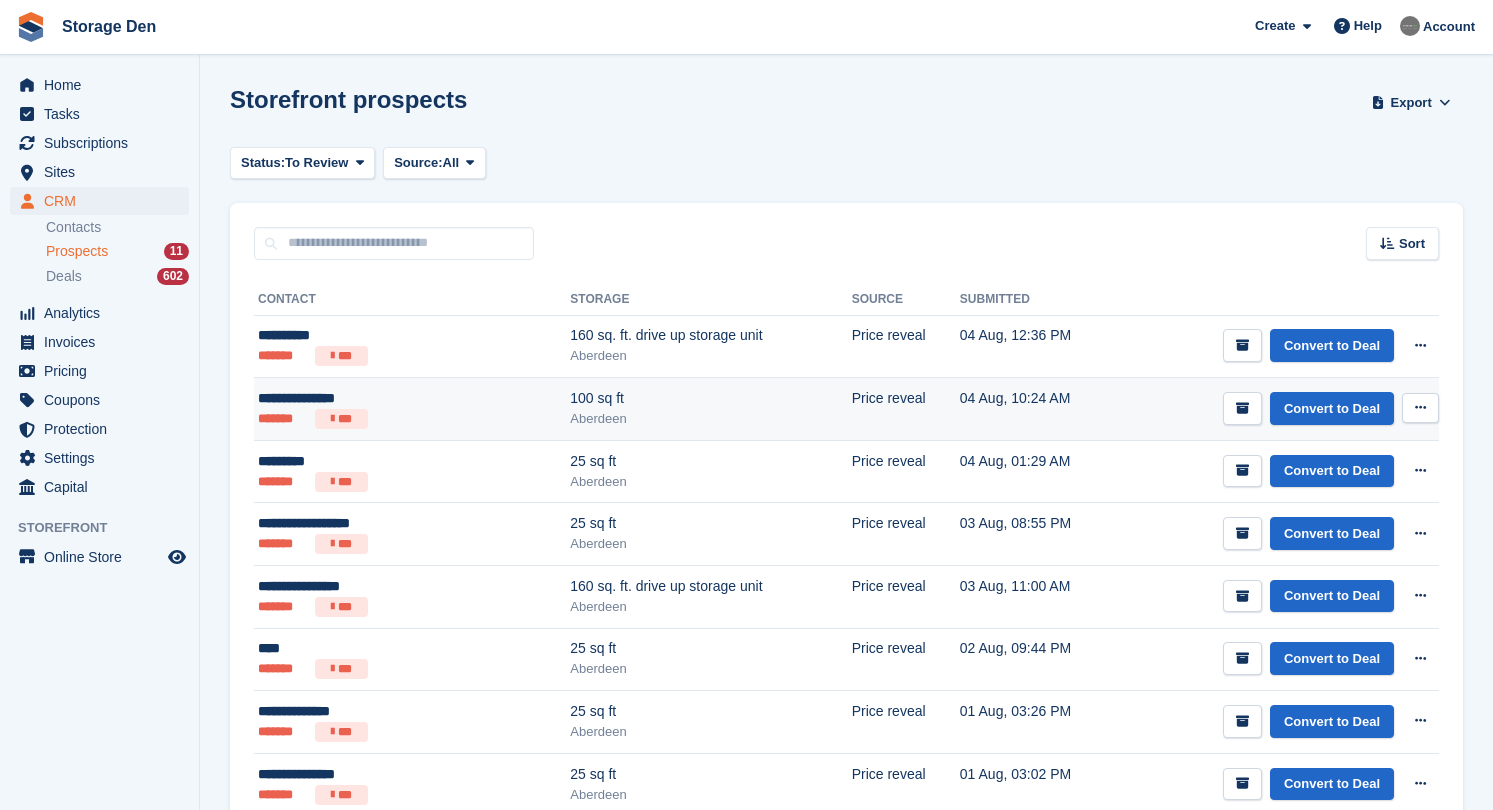 click on "**********" at bounding box center [364, 398] 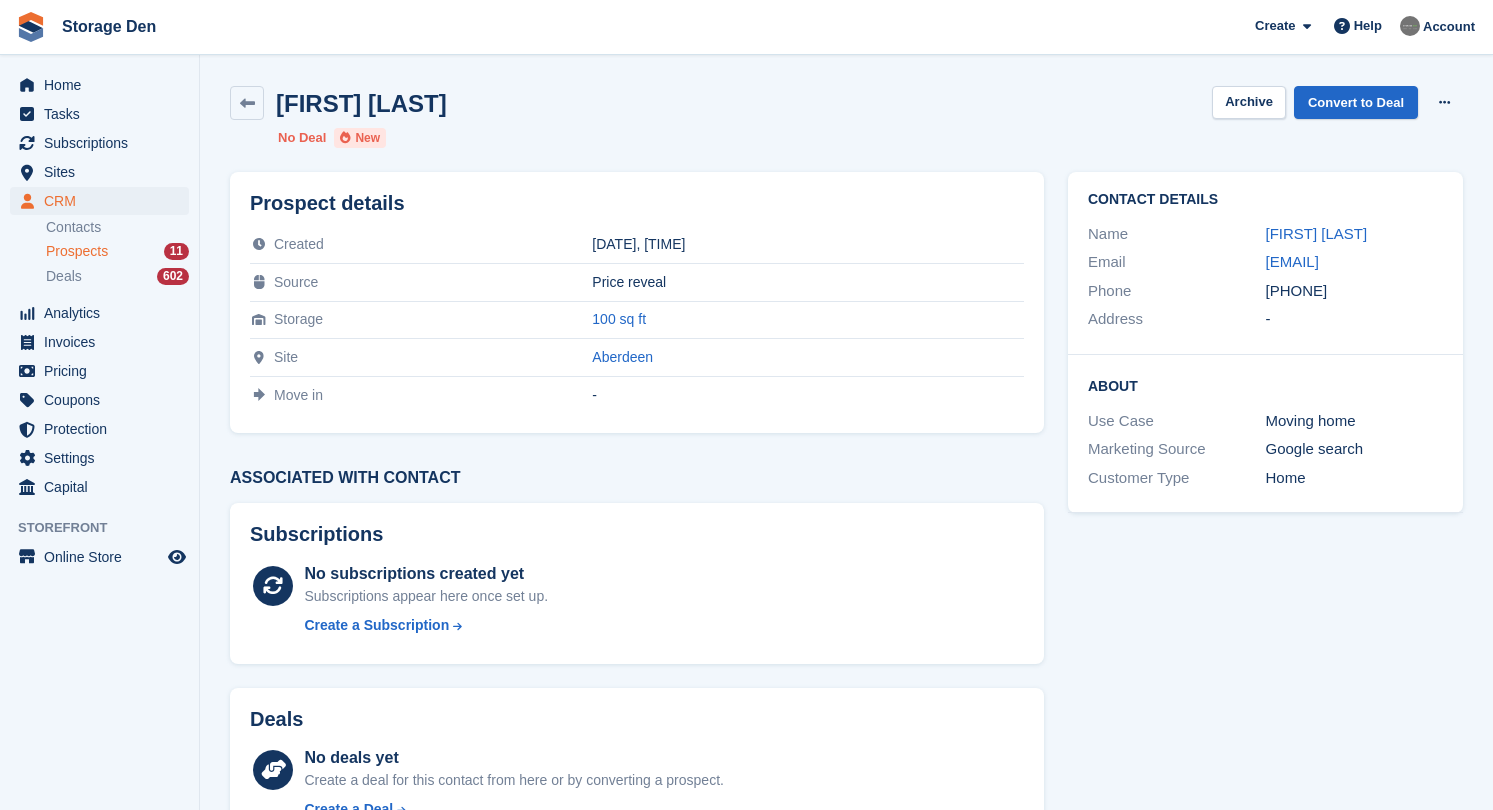 scroll, scrollTop: 0, scrollLeft: 0, axis: both 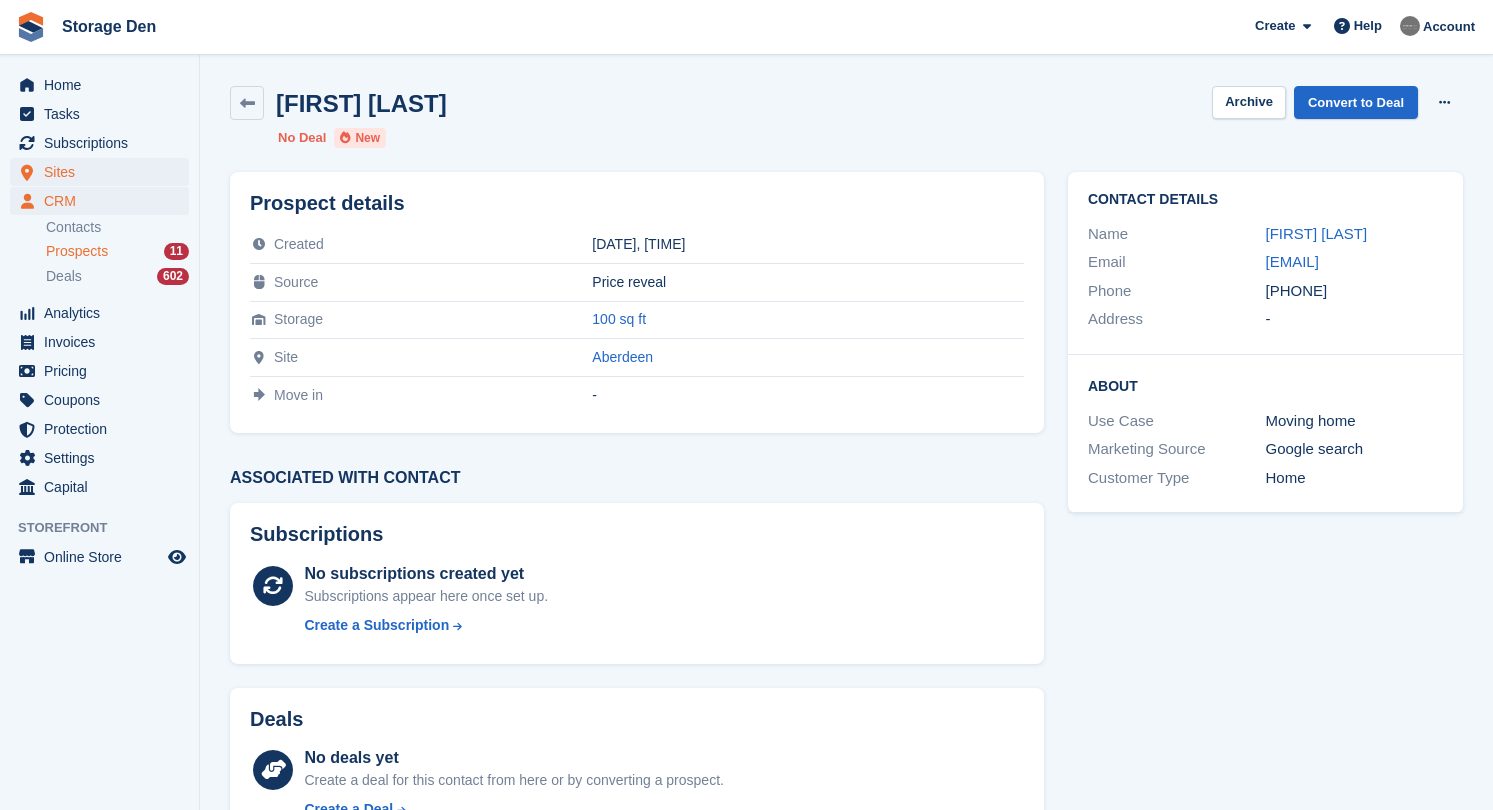 click on "Sites" at bounding box center [104, 172] 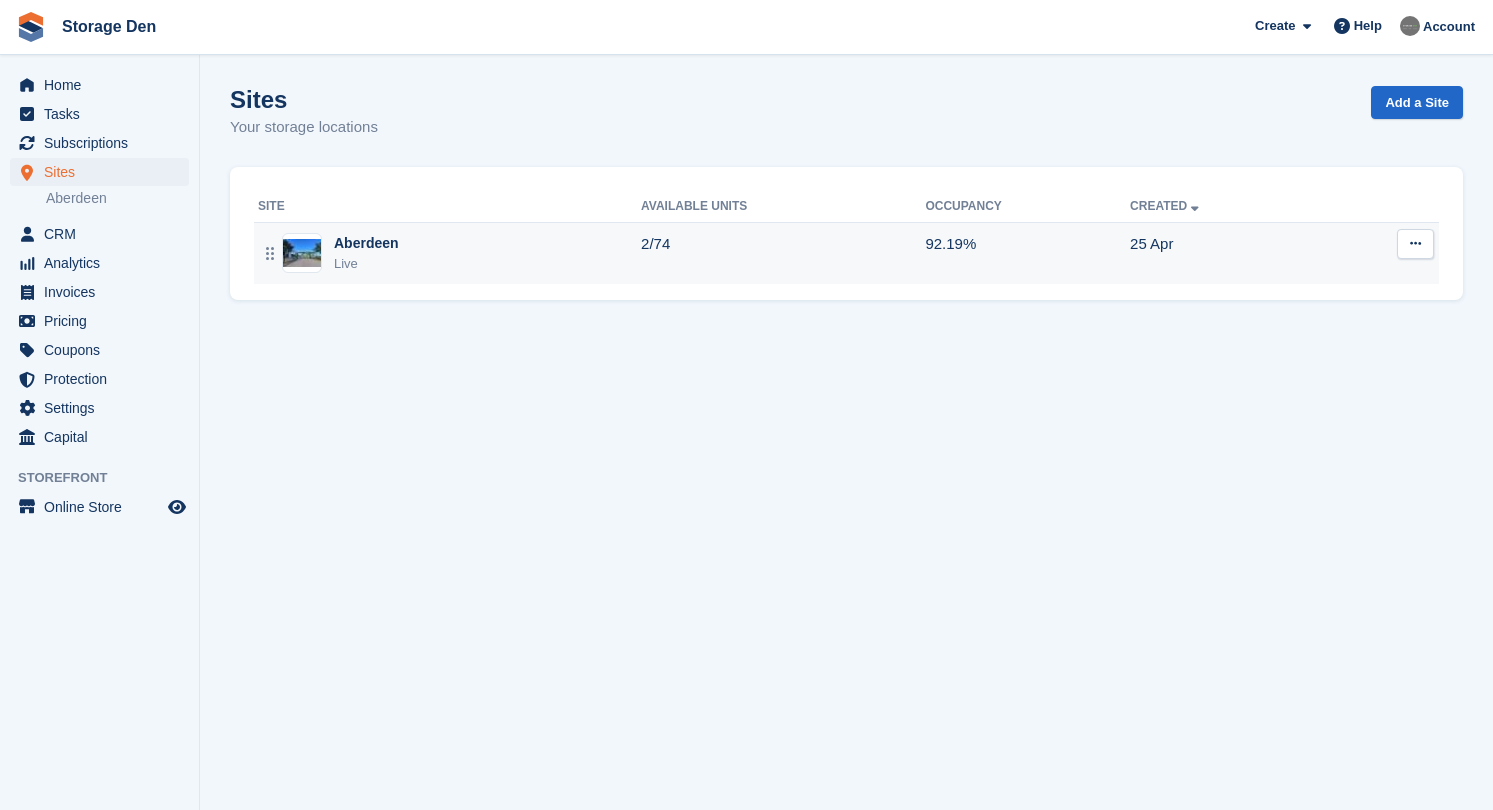 click on "Live" at bounding box center [366, 264] 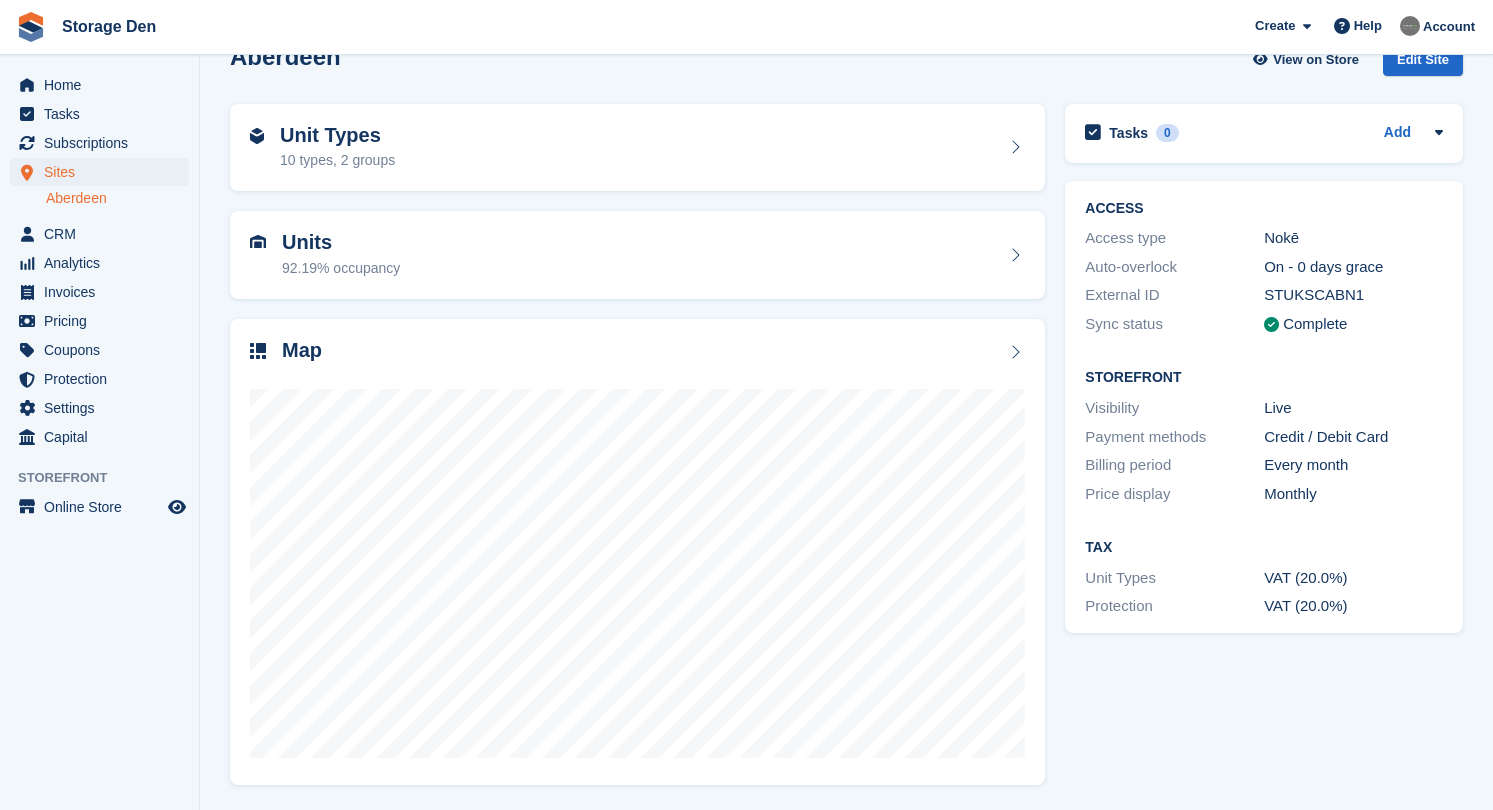 scroll, scrollTop: 42, scrollLeft: 0, axis: vertical 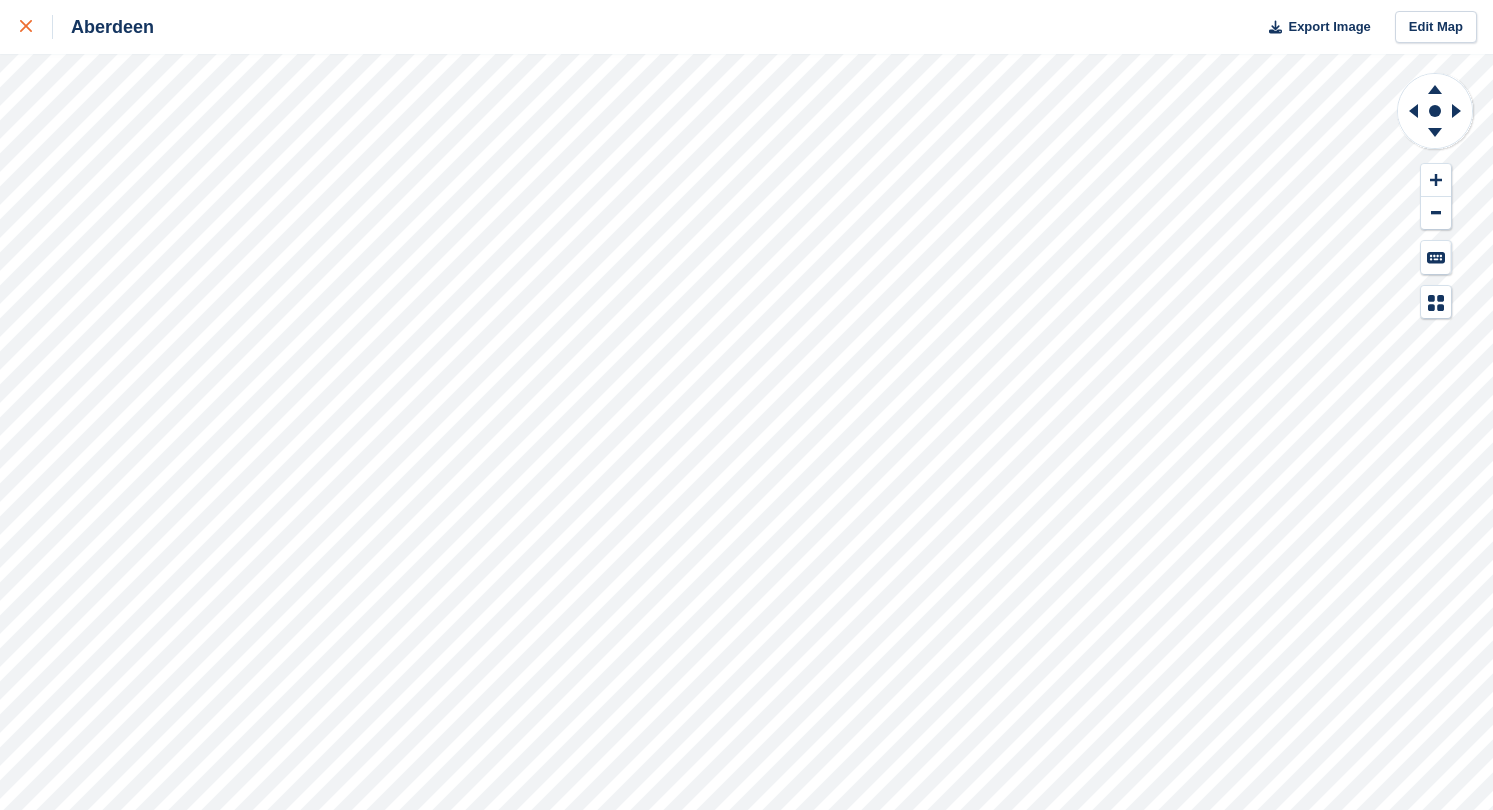 click at bounding box center [36, 27] 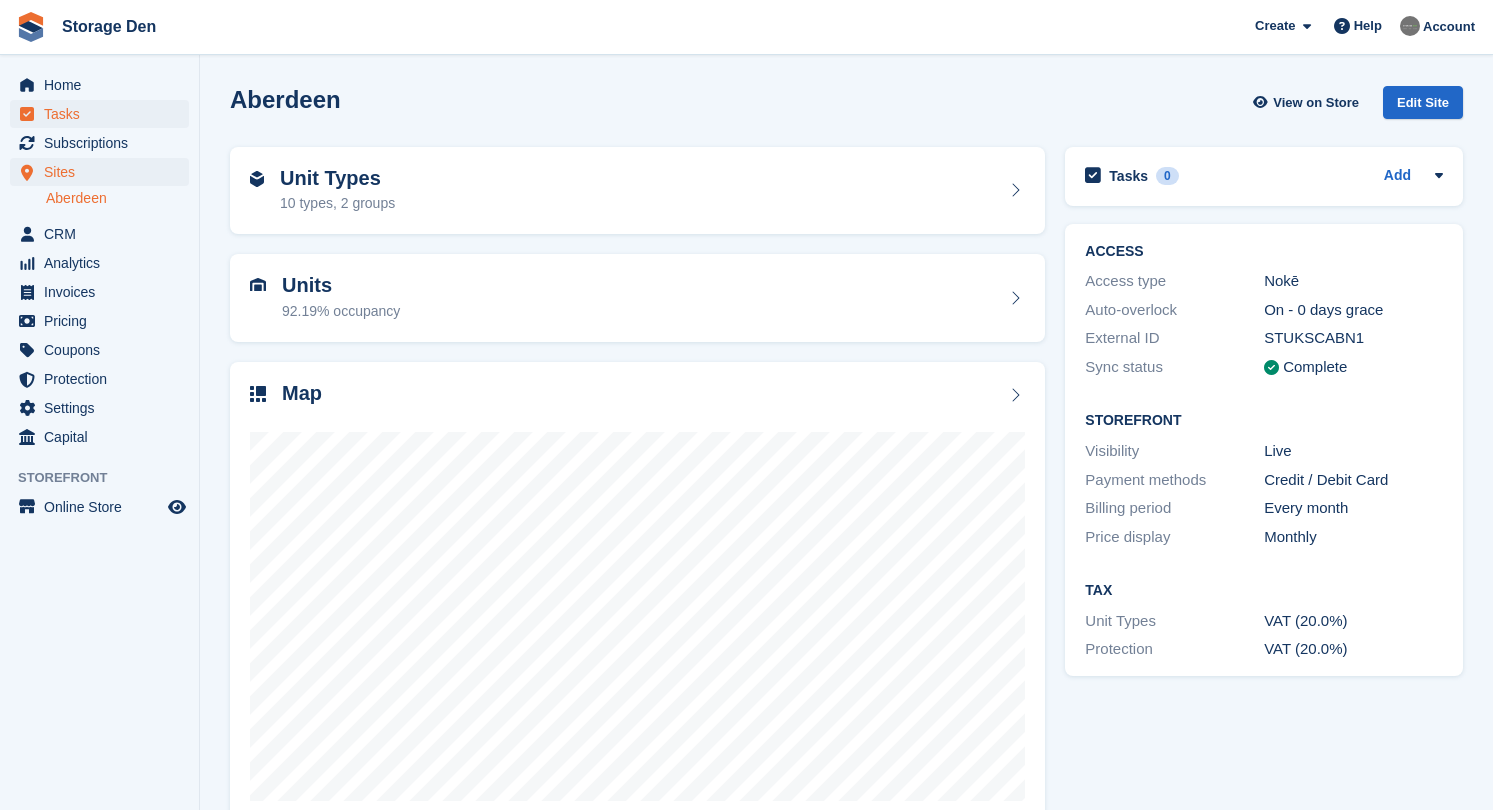 scroll, scrollTop: 0, scrollLeft: 0, axis: both 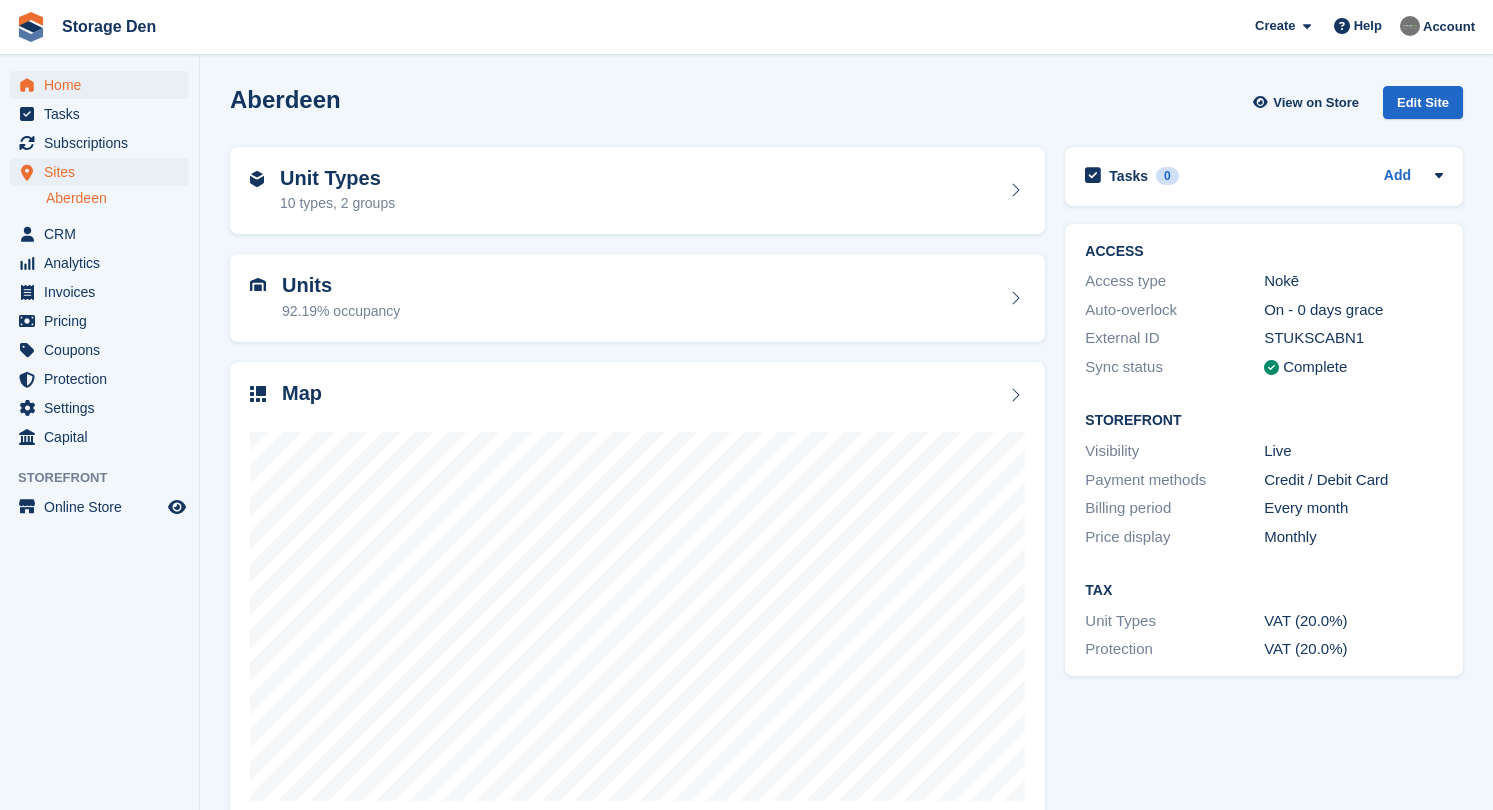click on "Home" at bounding box center [104, 85] 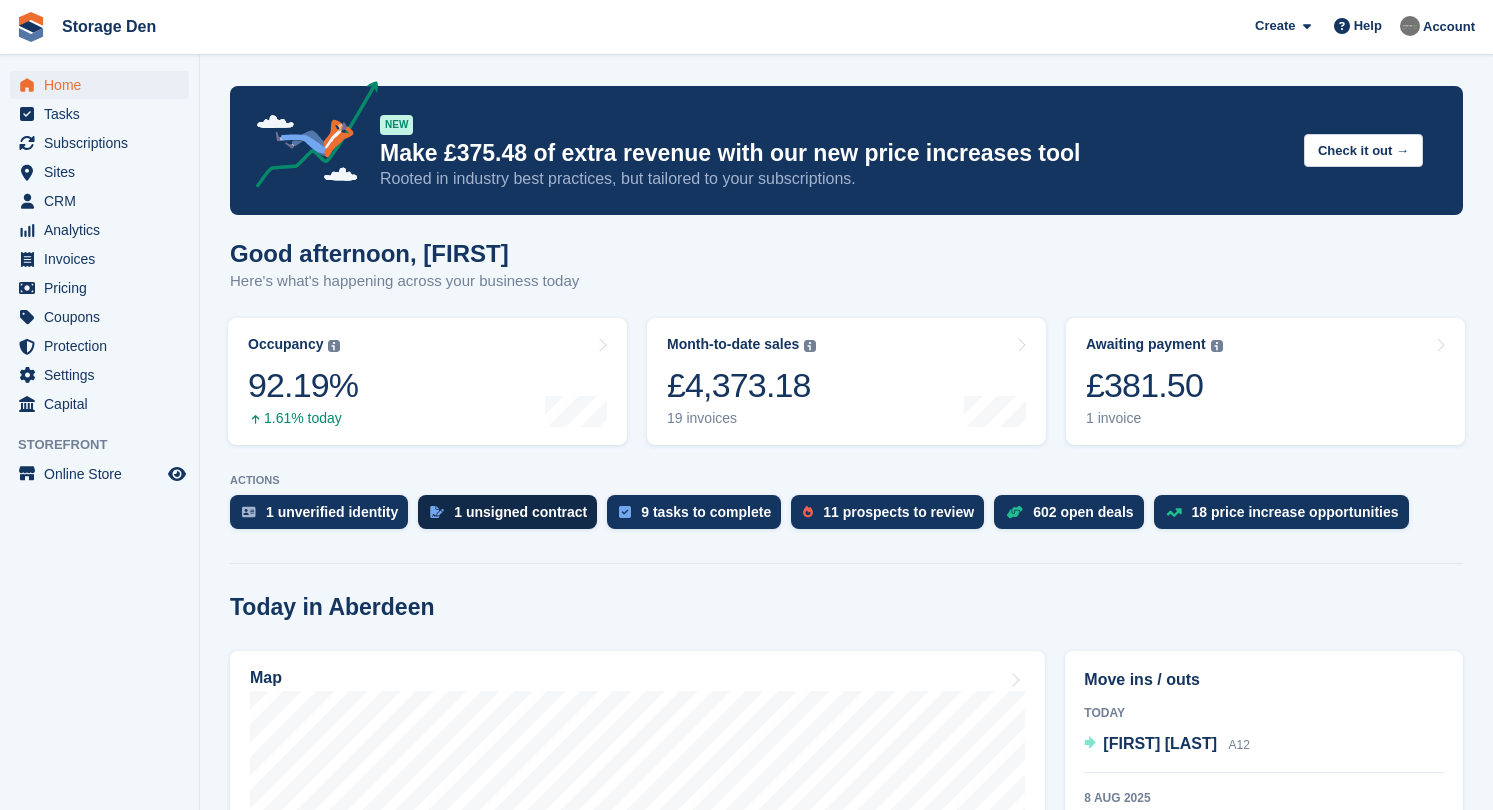 click on "1
unsigned contract" at bounding box center (520, 512) 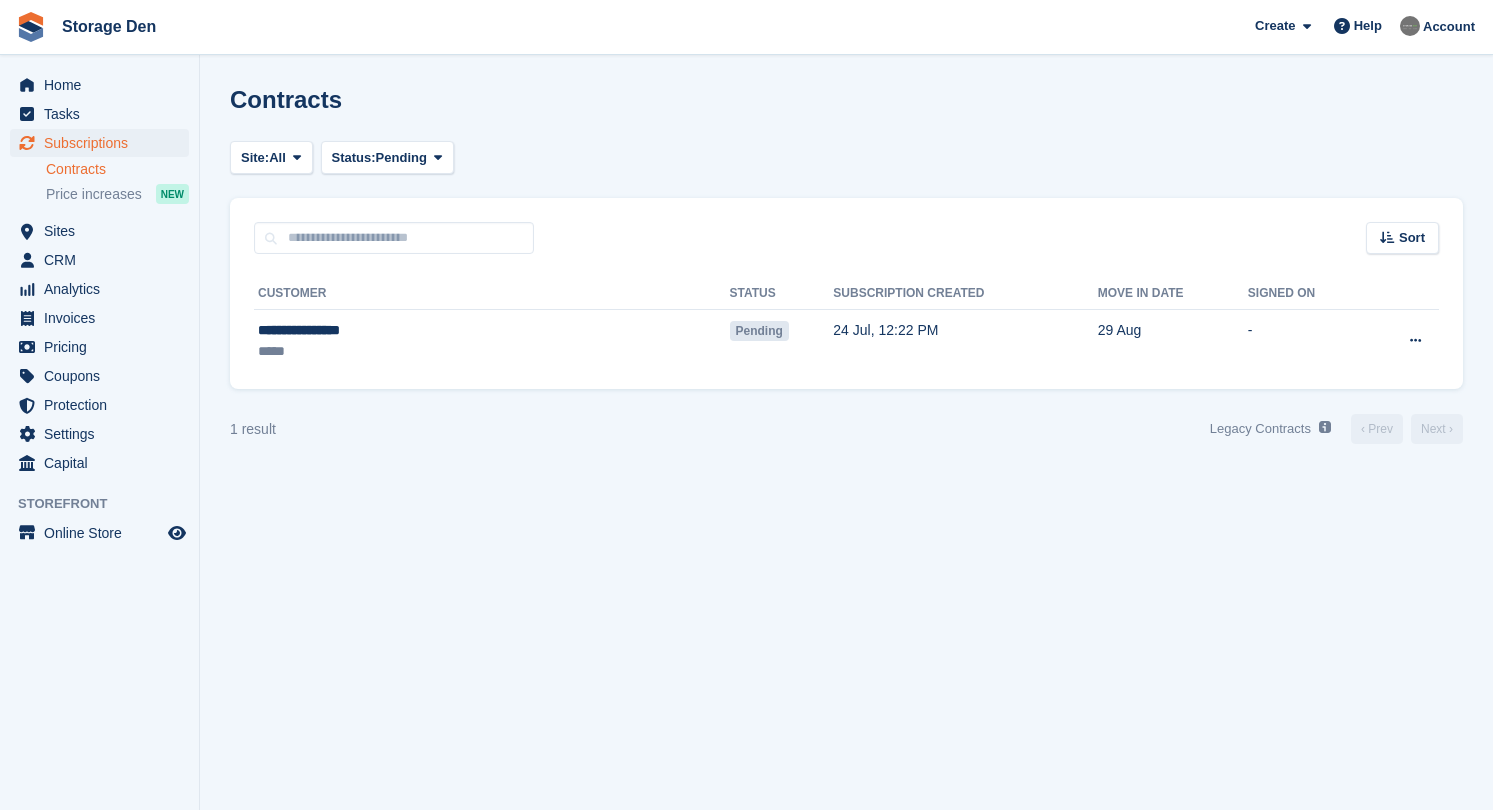 scroll, scrollTop: 0, scrollLeft: 0, axis: both 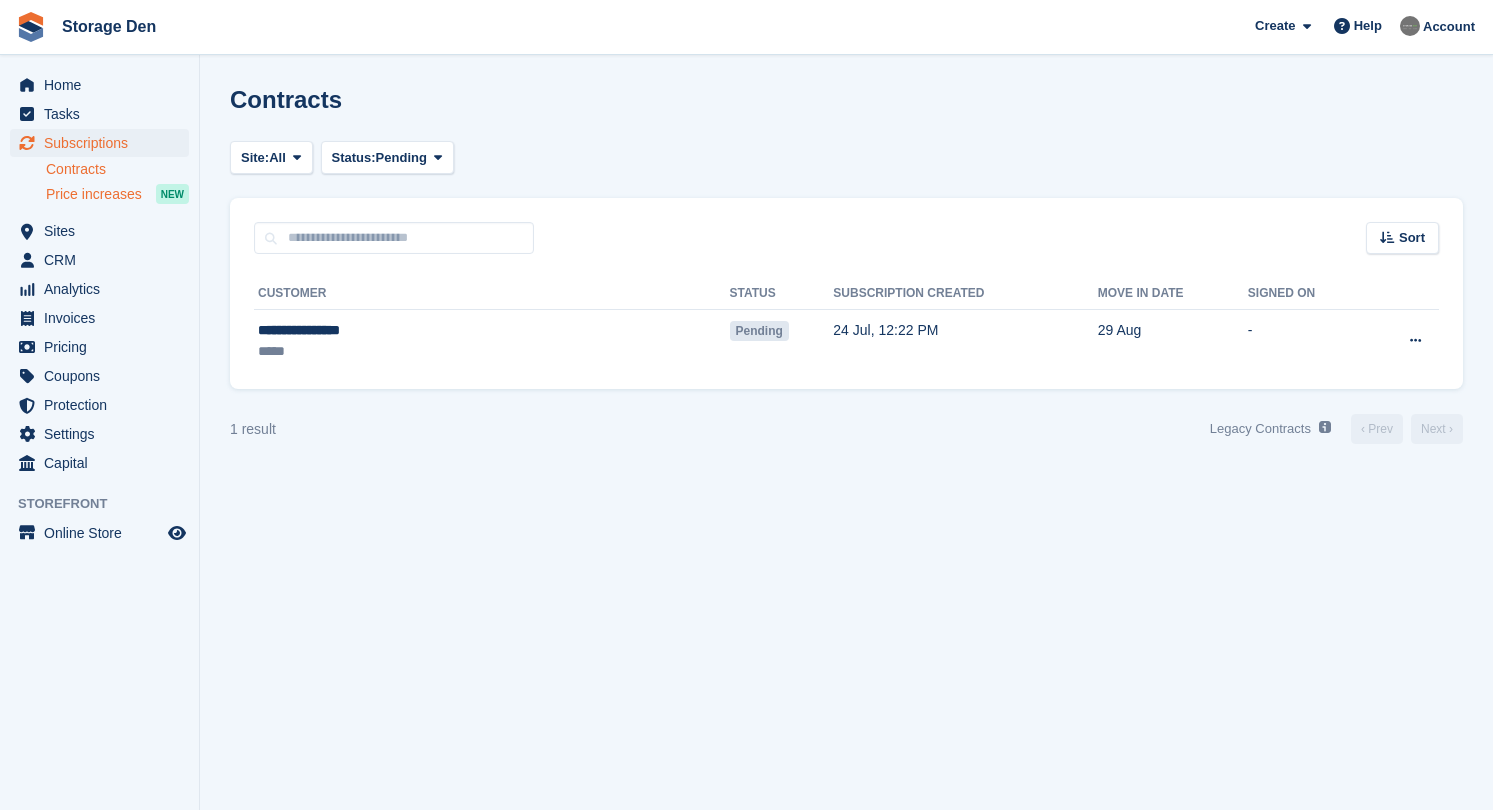 click on "Price increases" at bounding box center (94, 194) 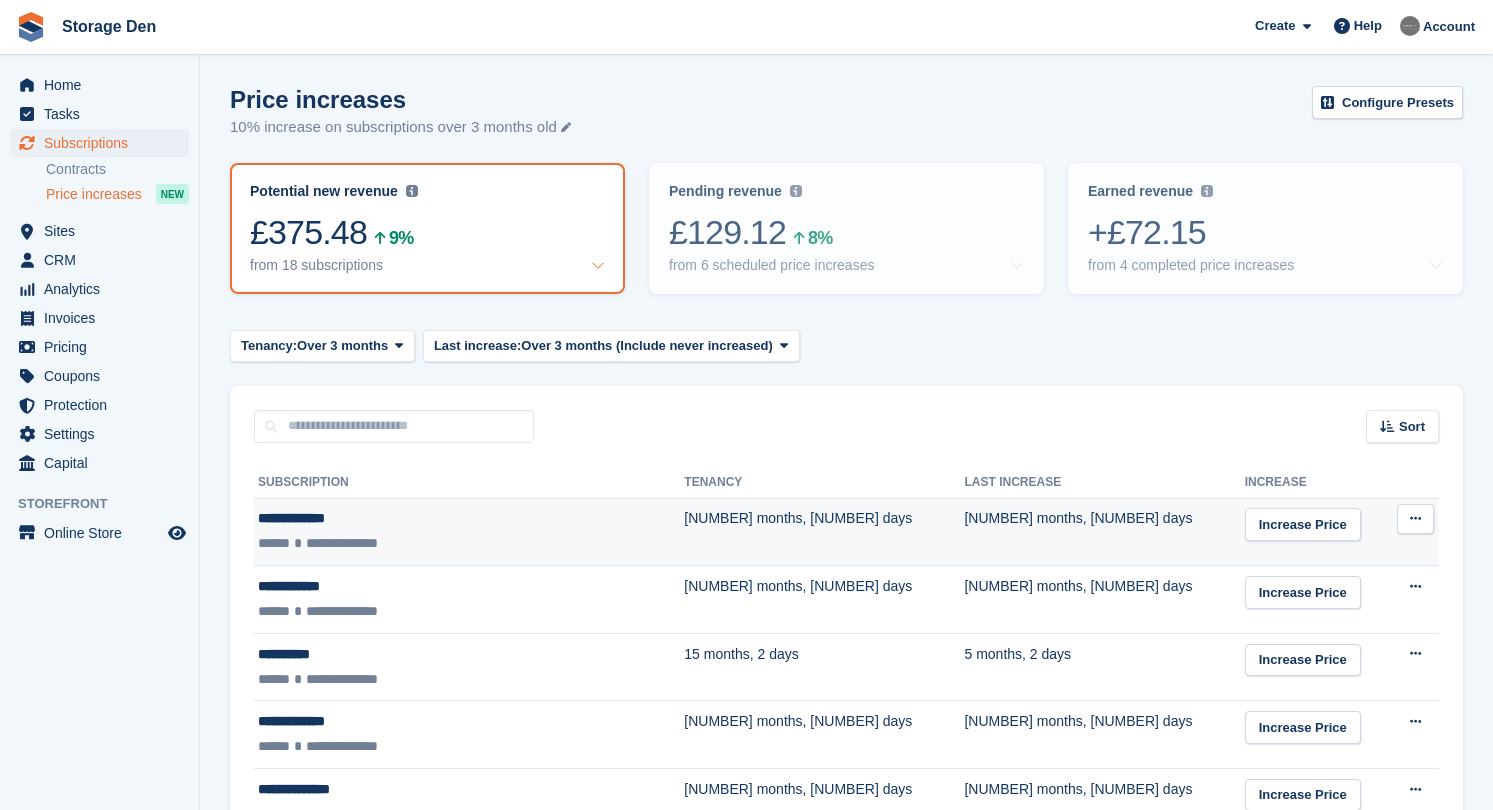 click on "**********" at bounding box center (431, 543) 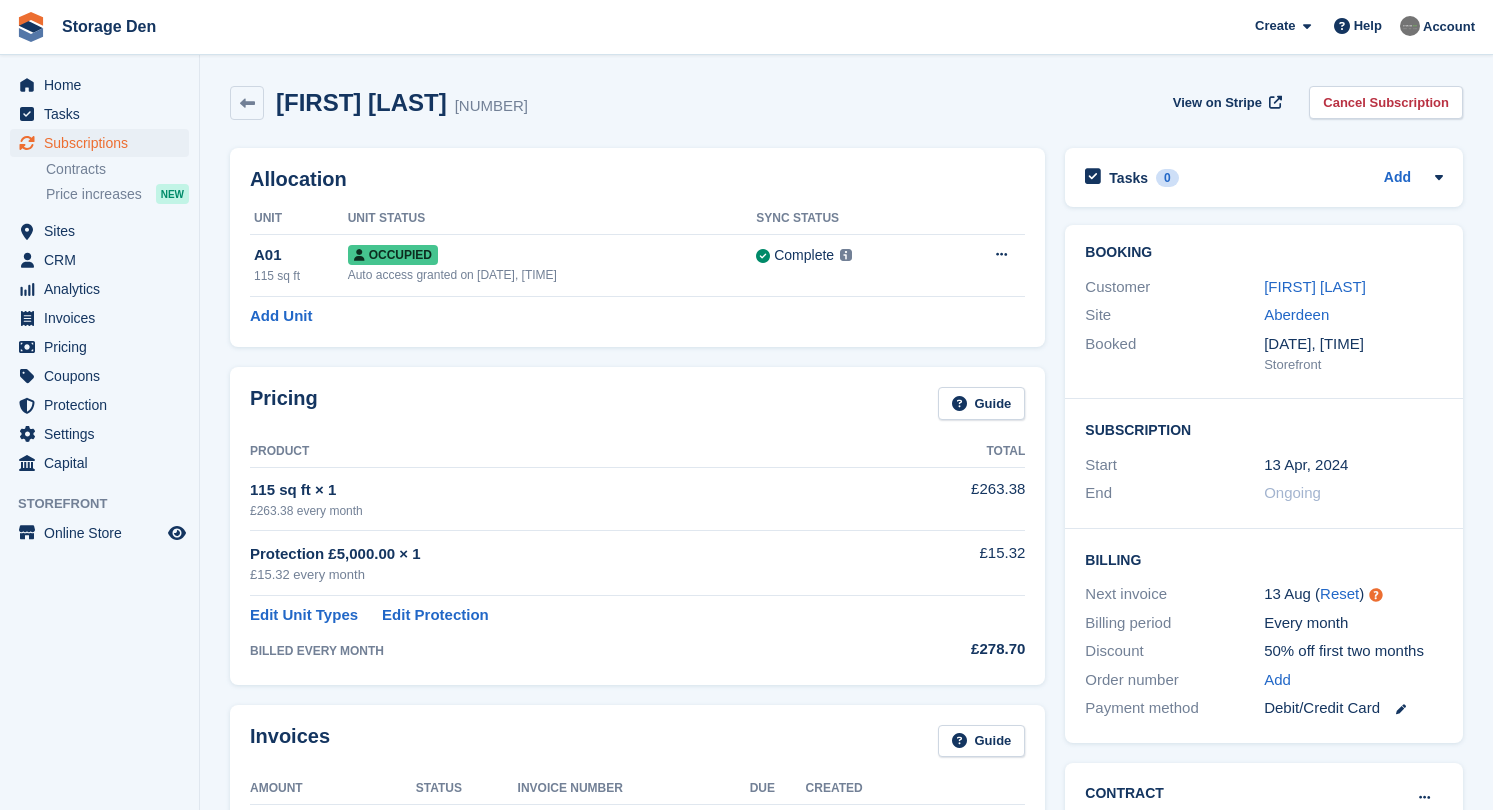 scroll, scrollTop: 0, scrollLeft: 0, axis: both 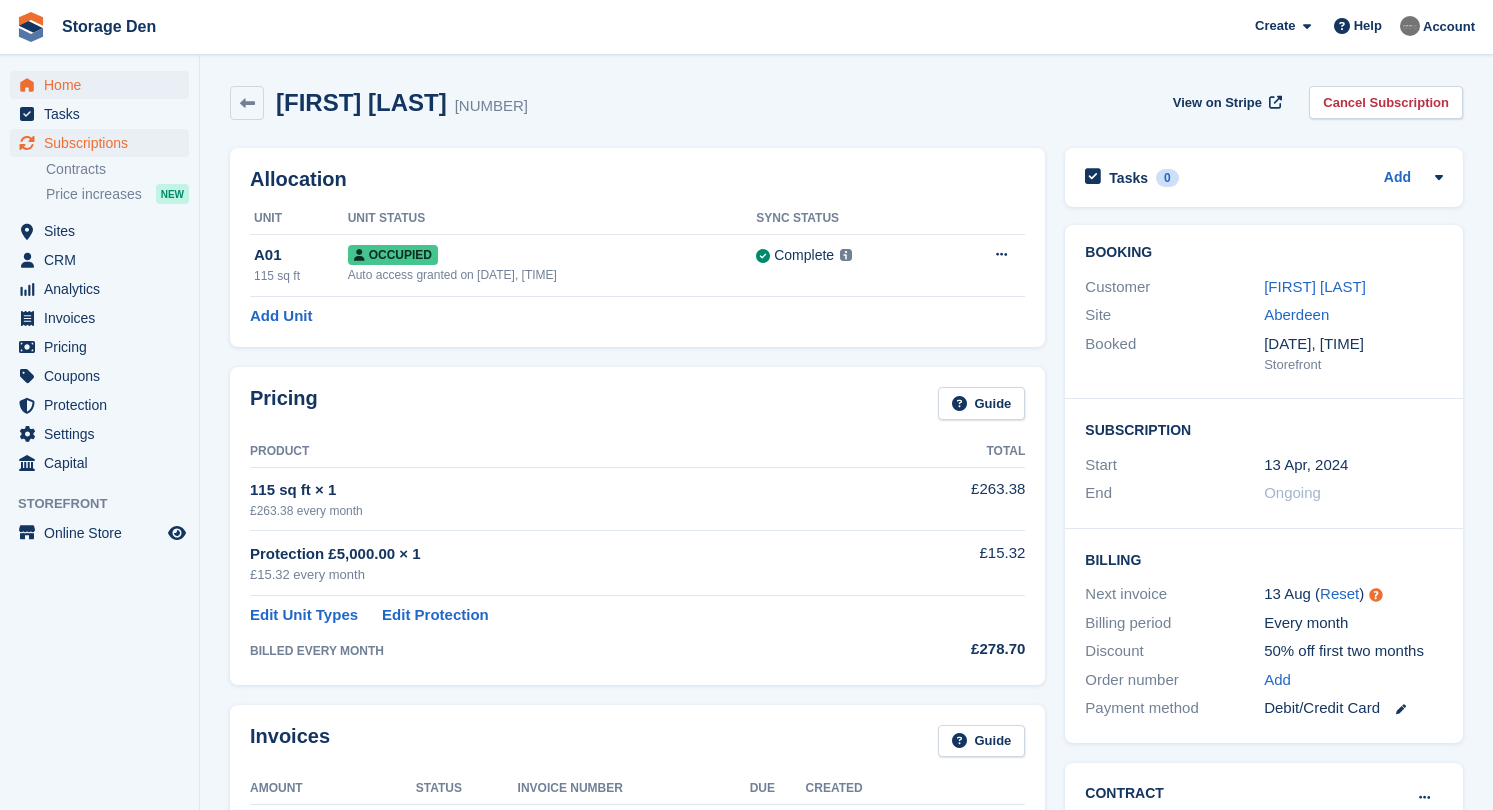 click on "Home" at bounding box center [104, 85] 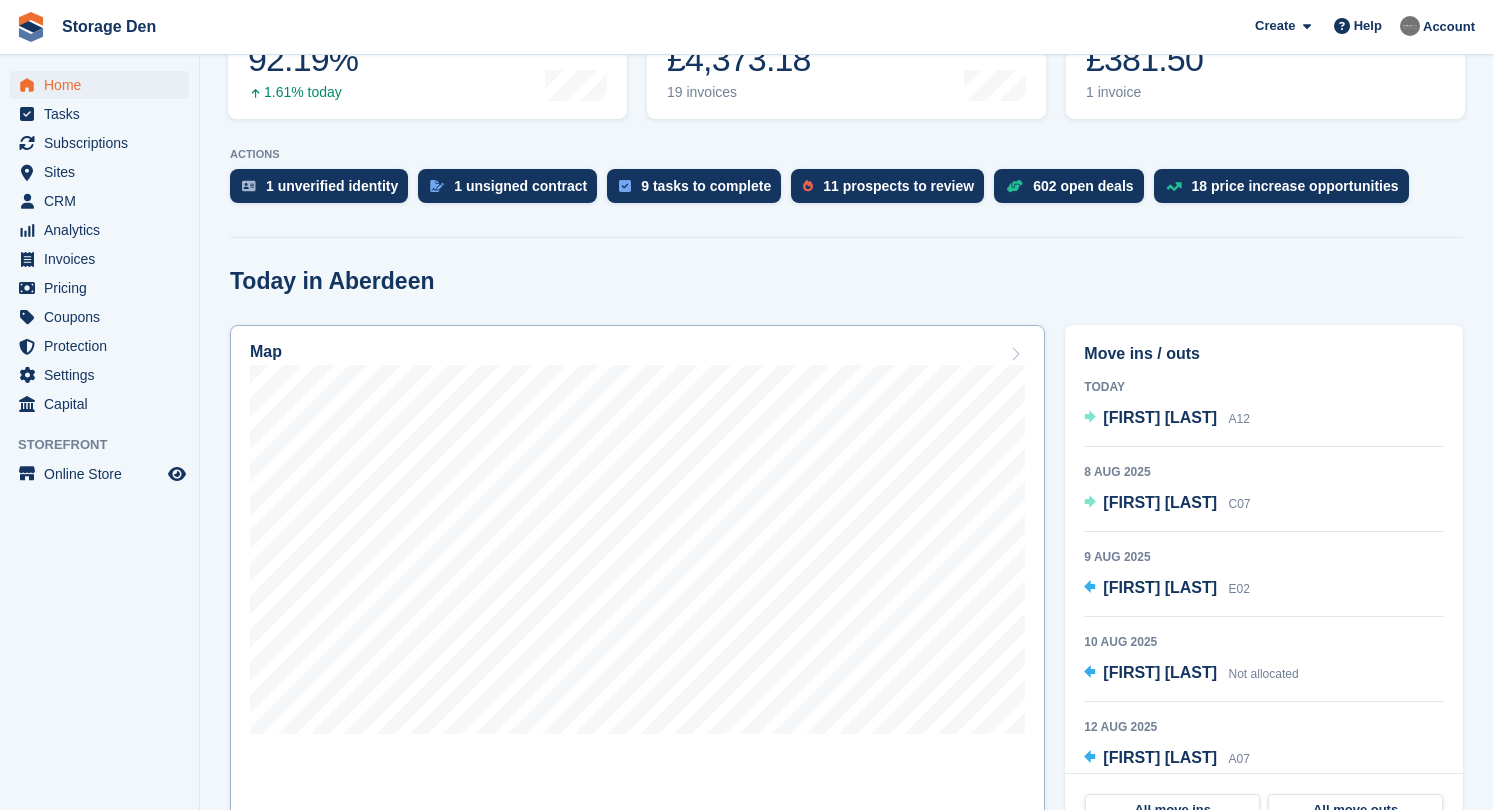 scroll, scrollTop: 311, scrollLeft: 0, axis: vertical 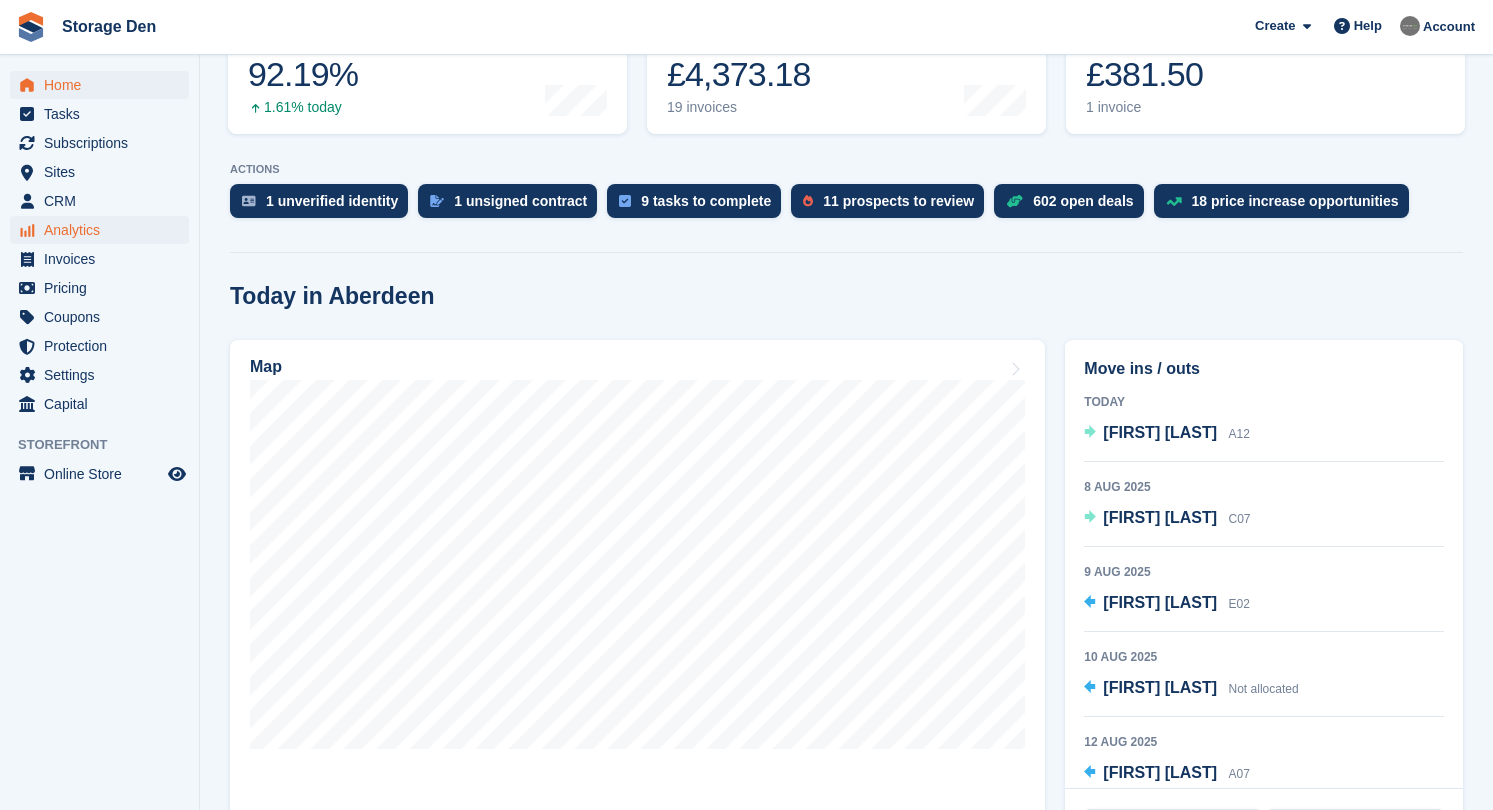 click on "Analytics" at bounding box center [104, 230] 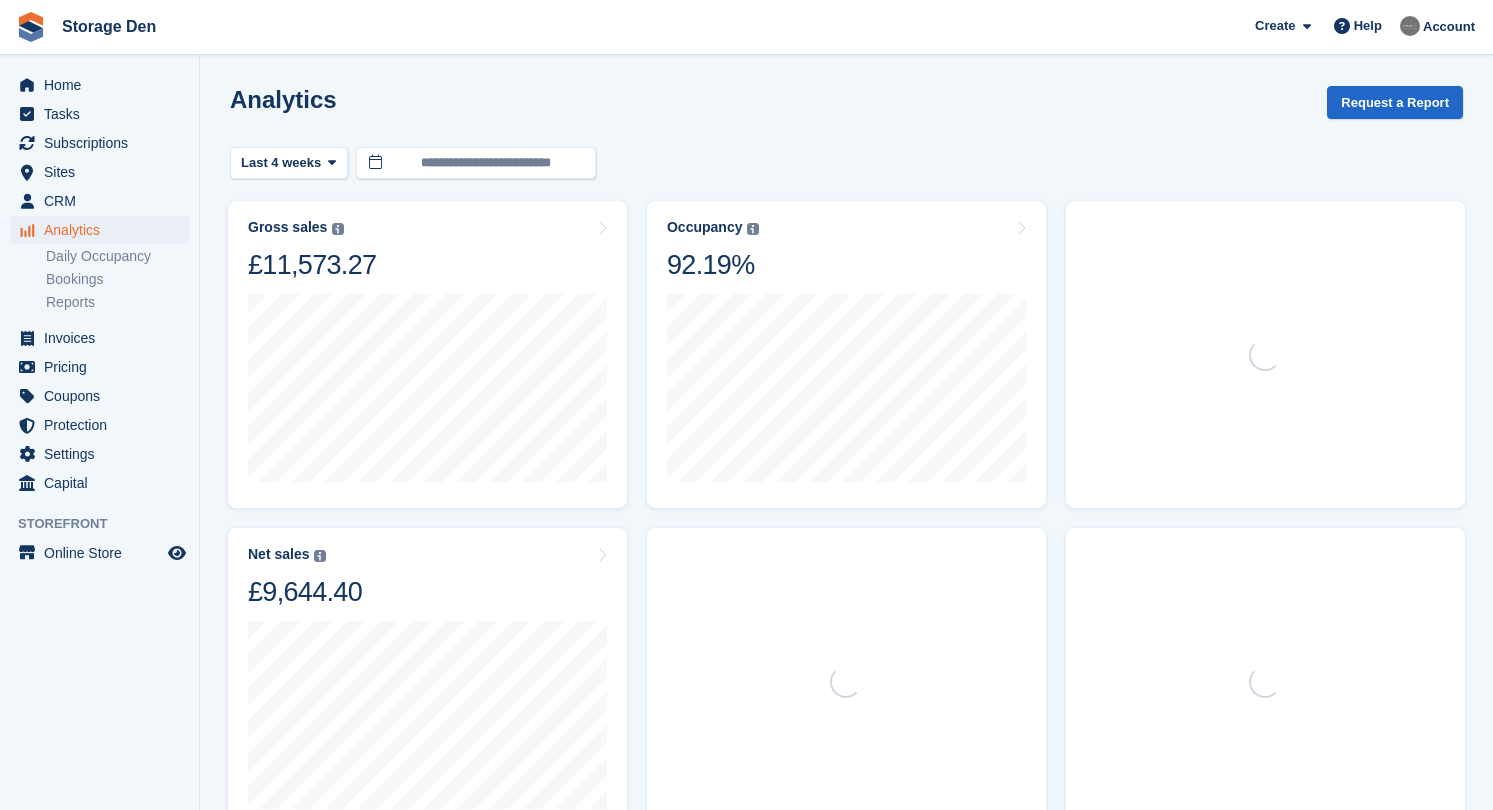 scroll, scrollTop: 0, scrollLeft: 0, axis: both 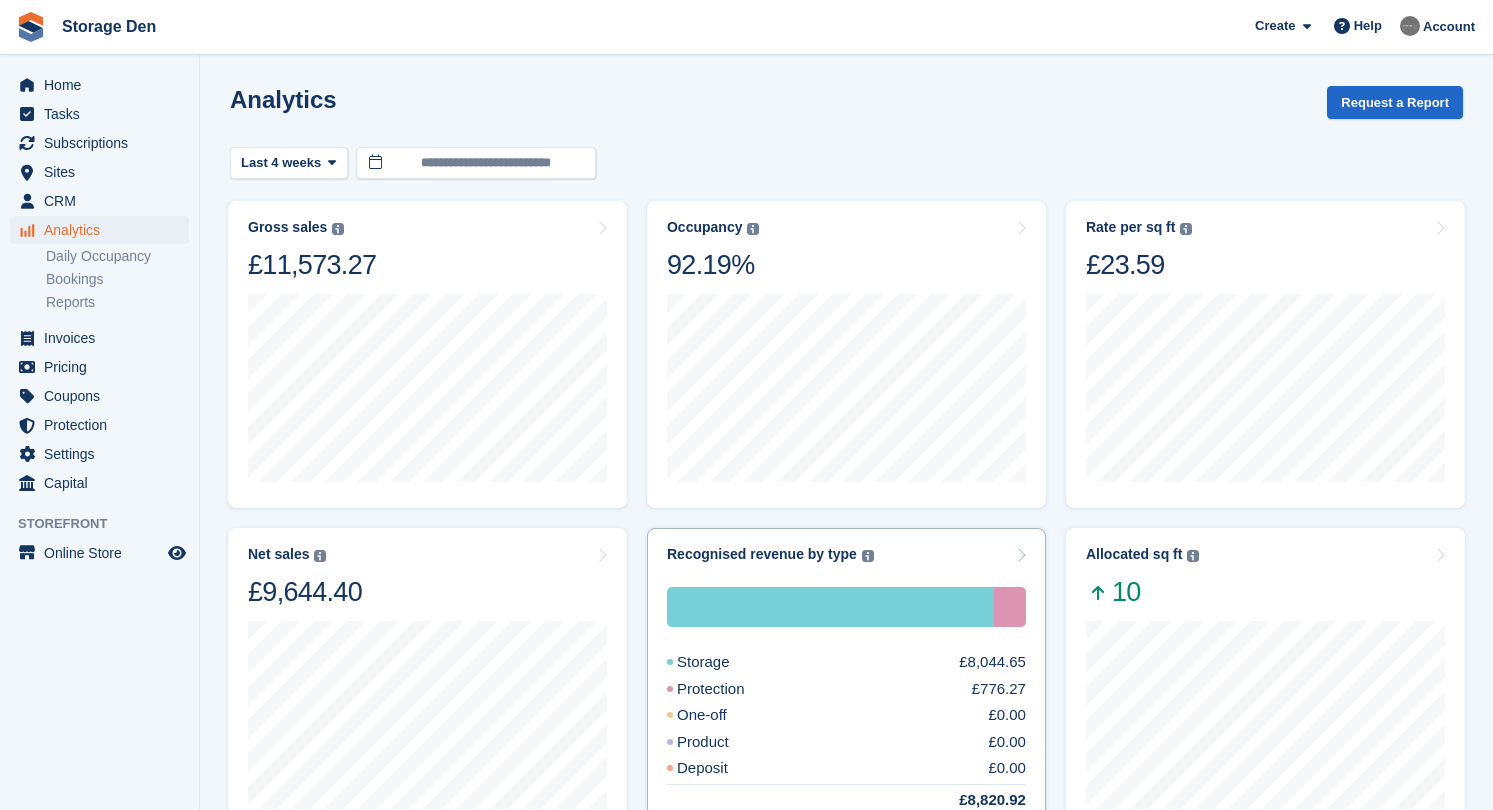 click on "One-off
£0.00" at bounding box center [846, 715] 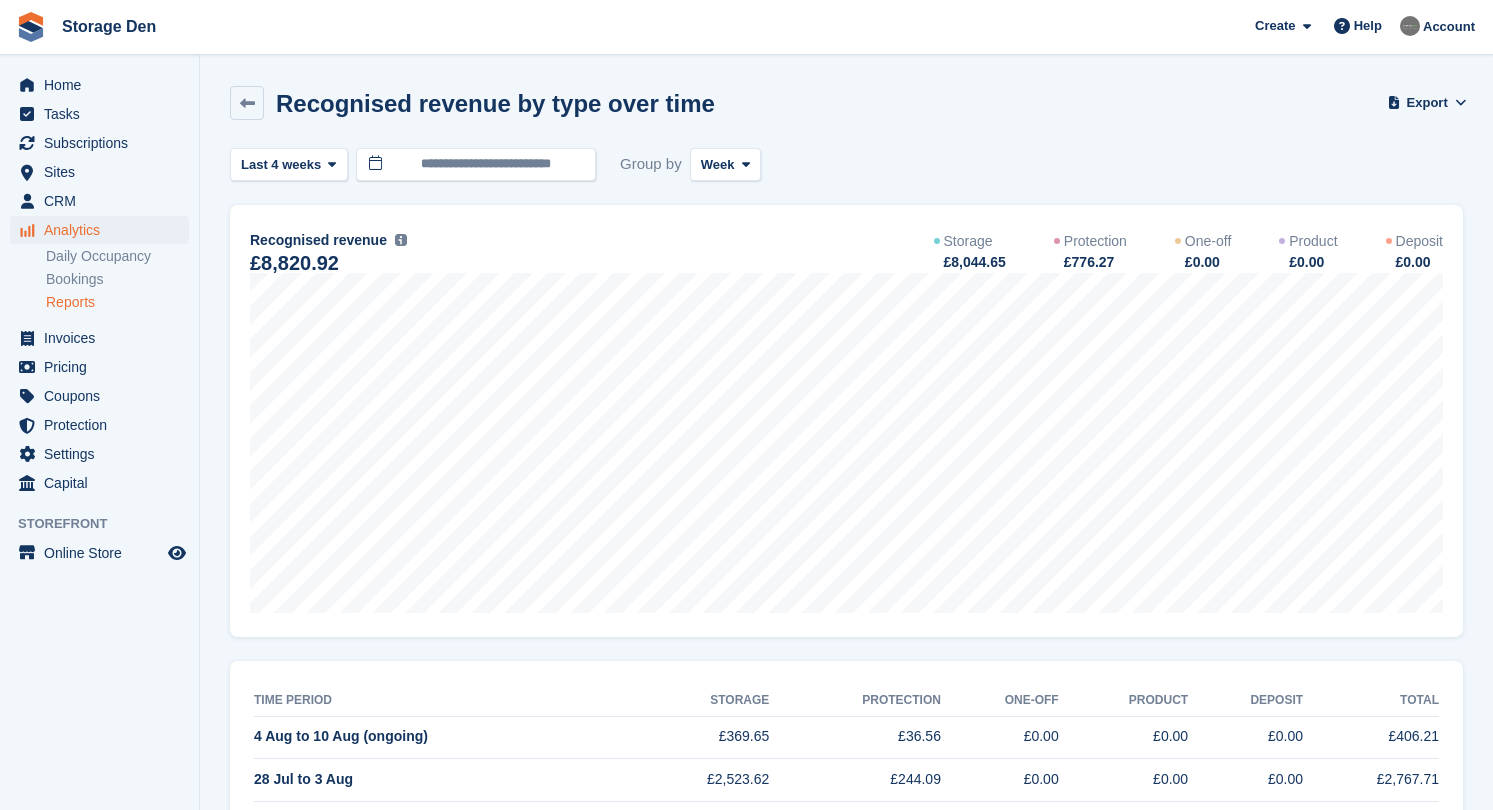 scroll, scrollTop: 0, scrollLeft: 0, axis: both 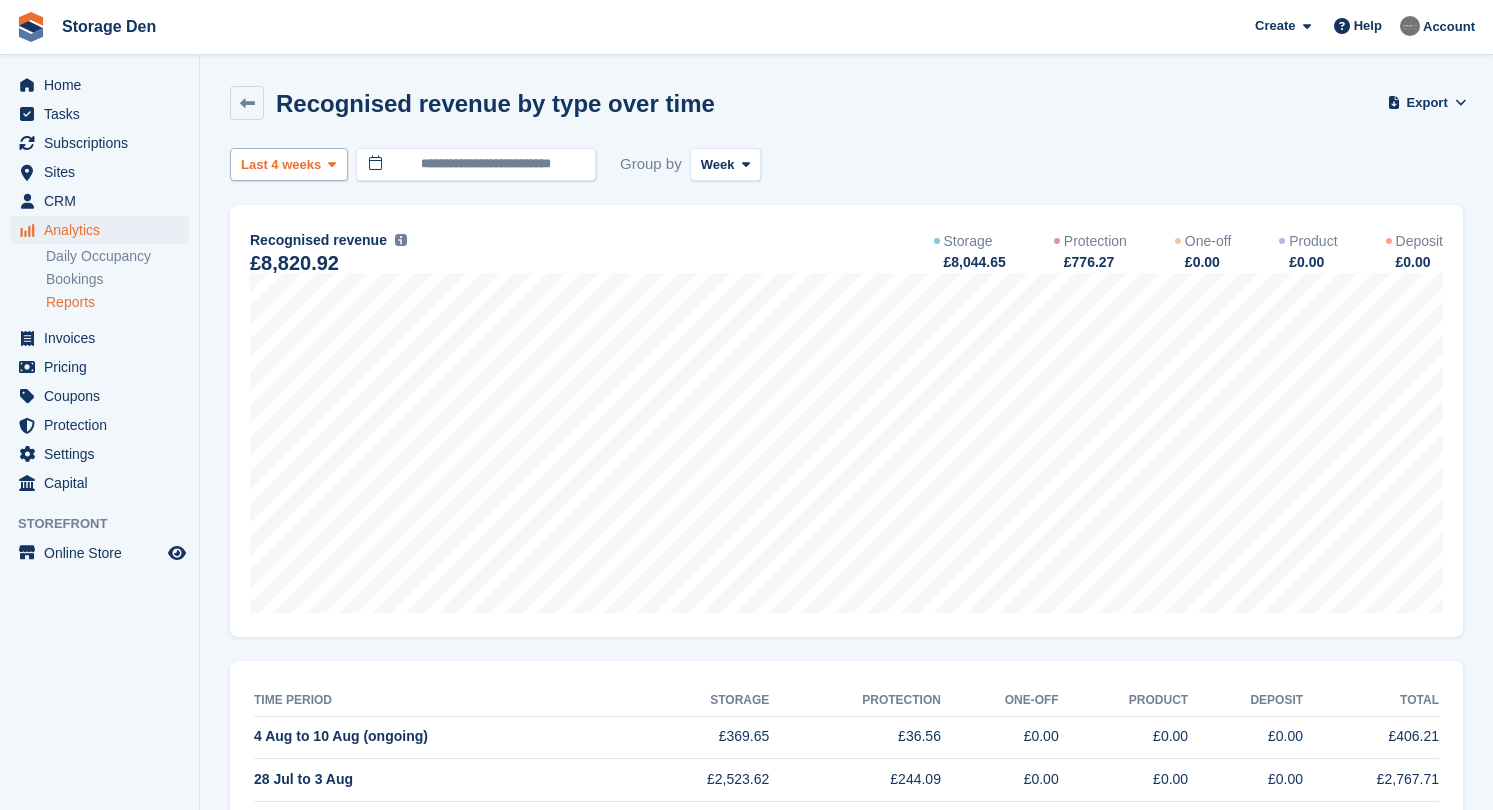 click on "Last 4 weeks" at bounding box center (289, 164) 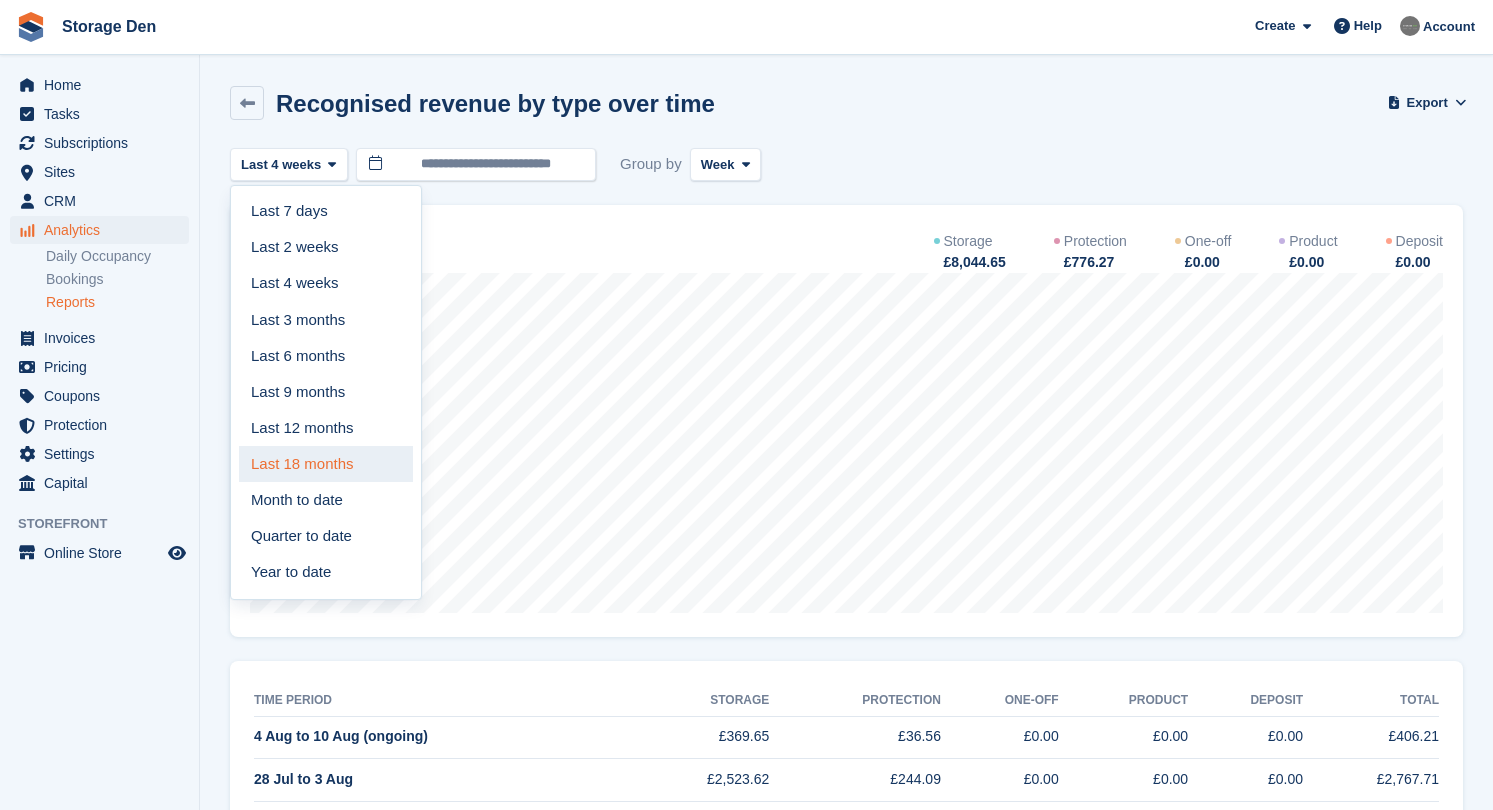 click on "Last 18 months" at bounding box center (326, 464) 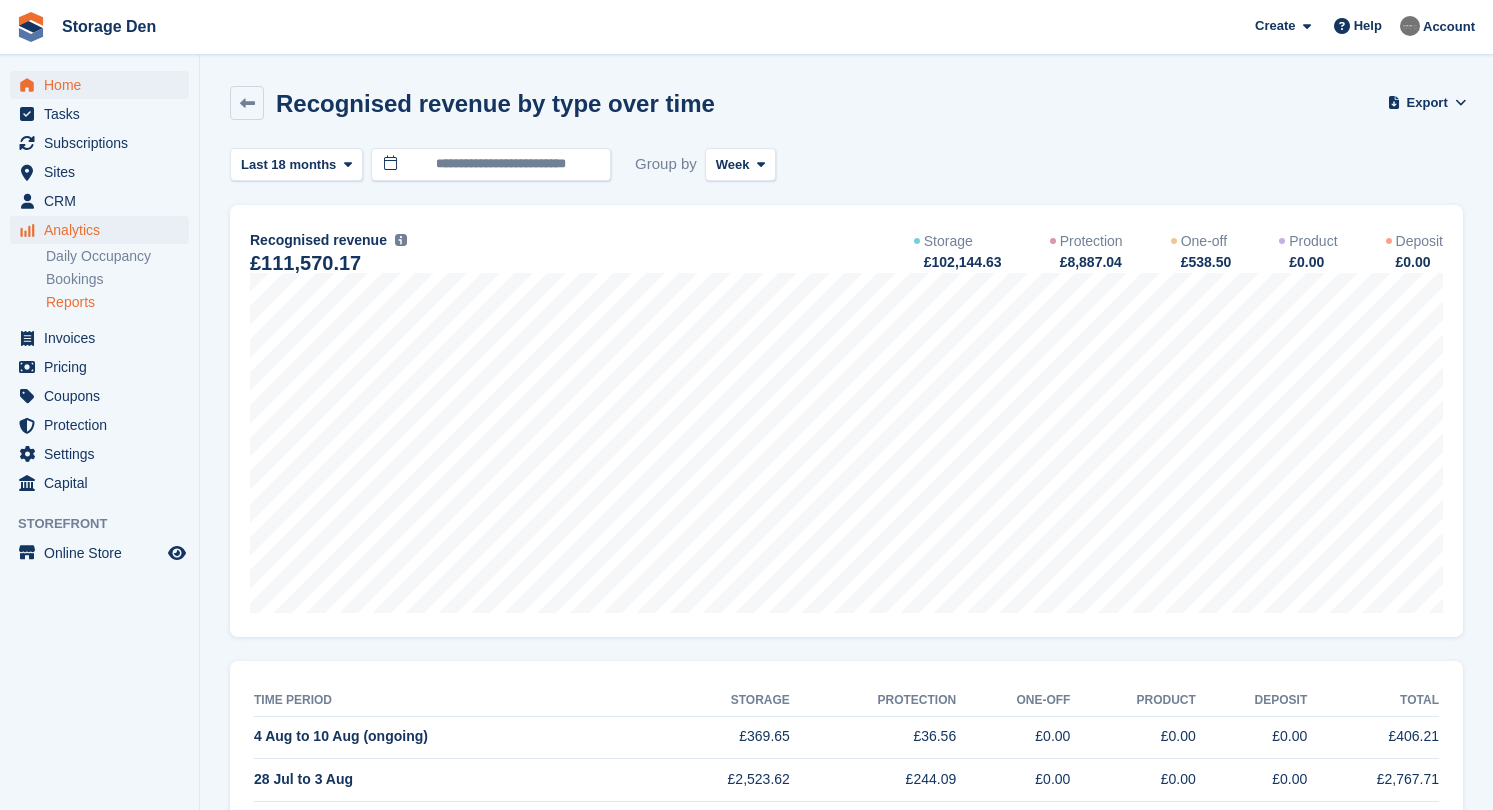 click on "Home" at bounding box center [104, 85] 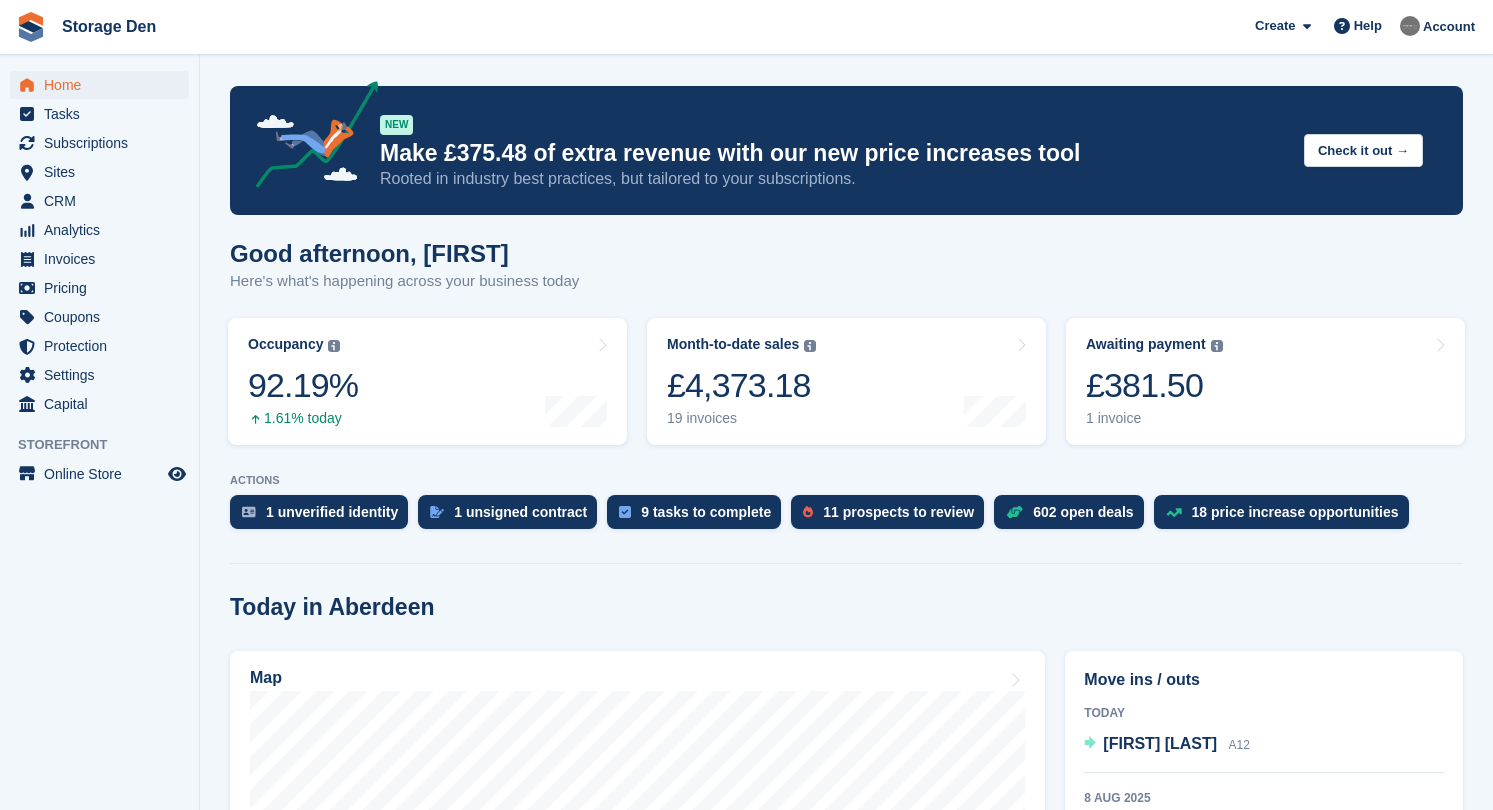 scroll, scrollTop: 0, scrollLeft: 0, axis: both 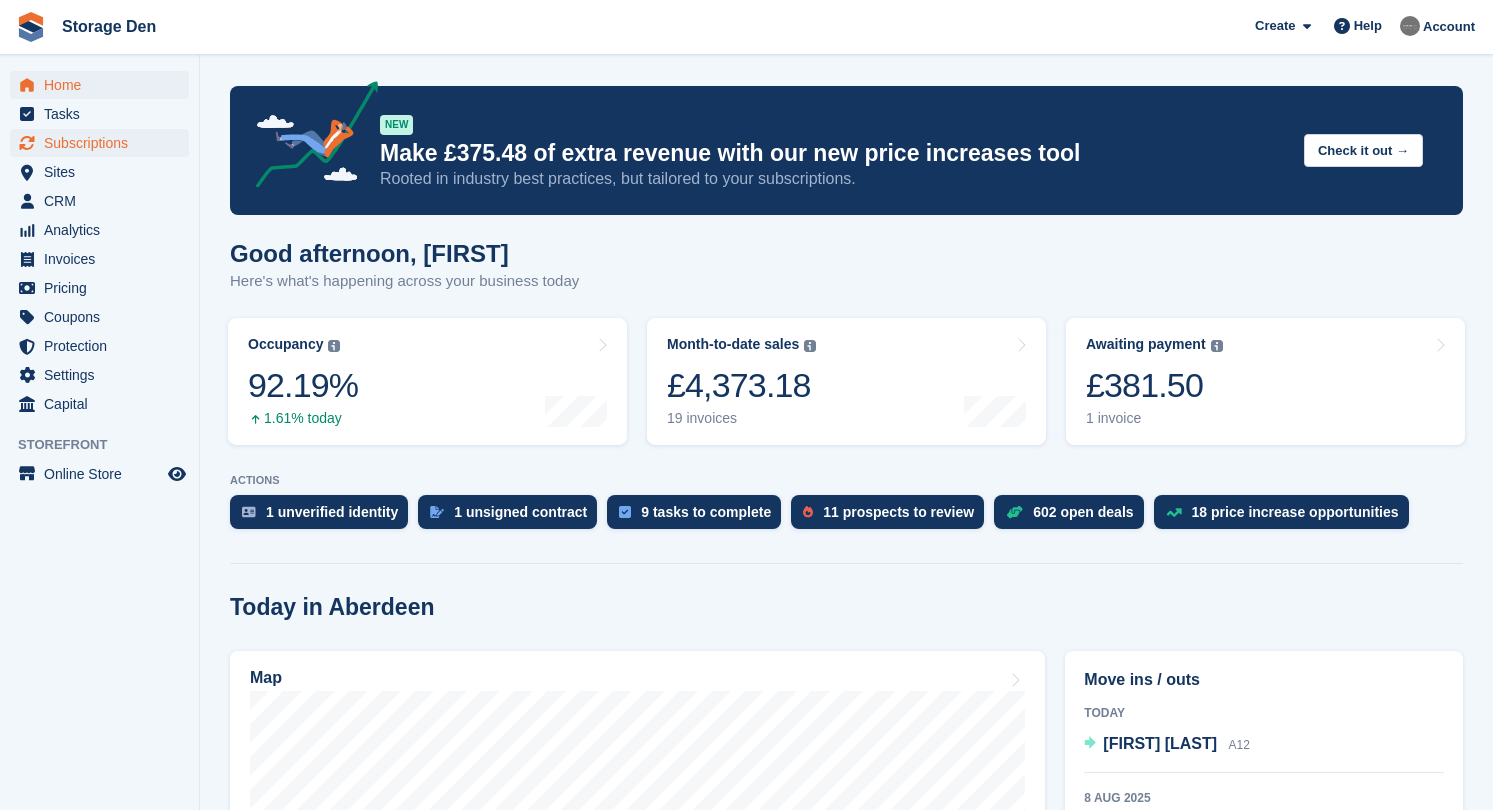 click on "Subscriptions" at bounding box center [104, 143] 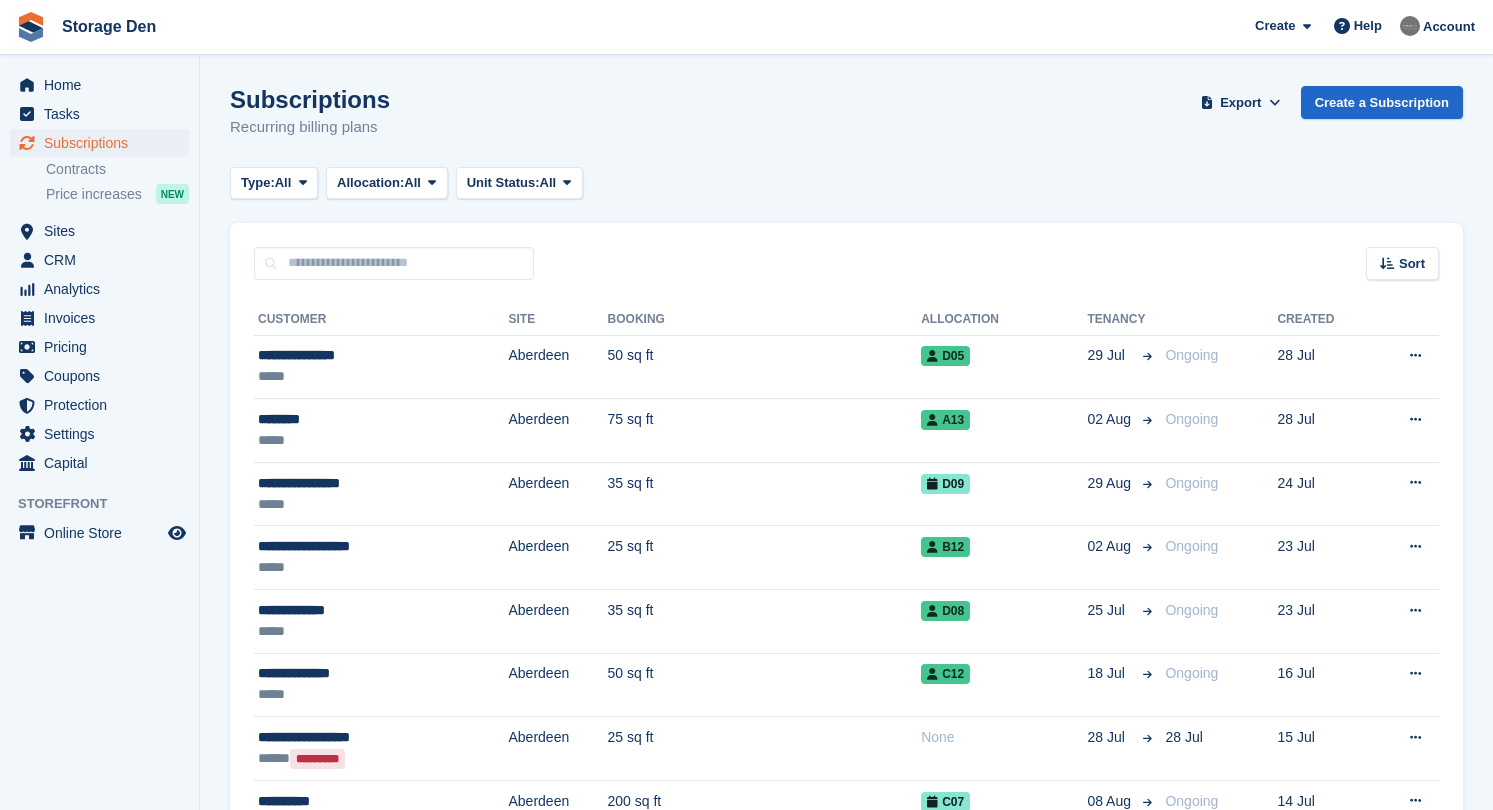scroll, scrollTop: 0, scrollLeft: 0, axis: both 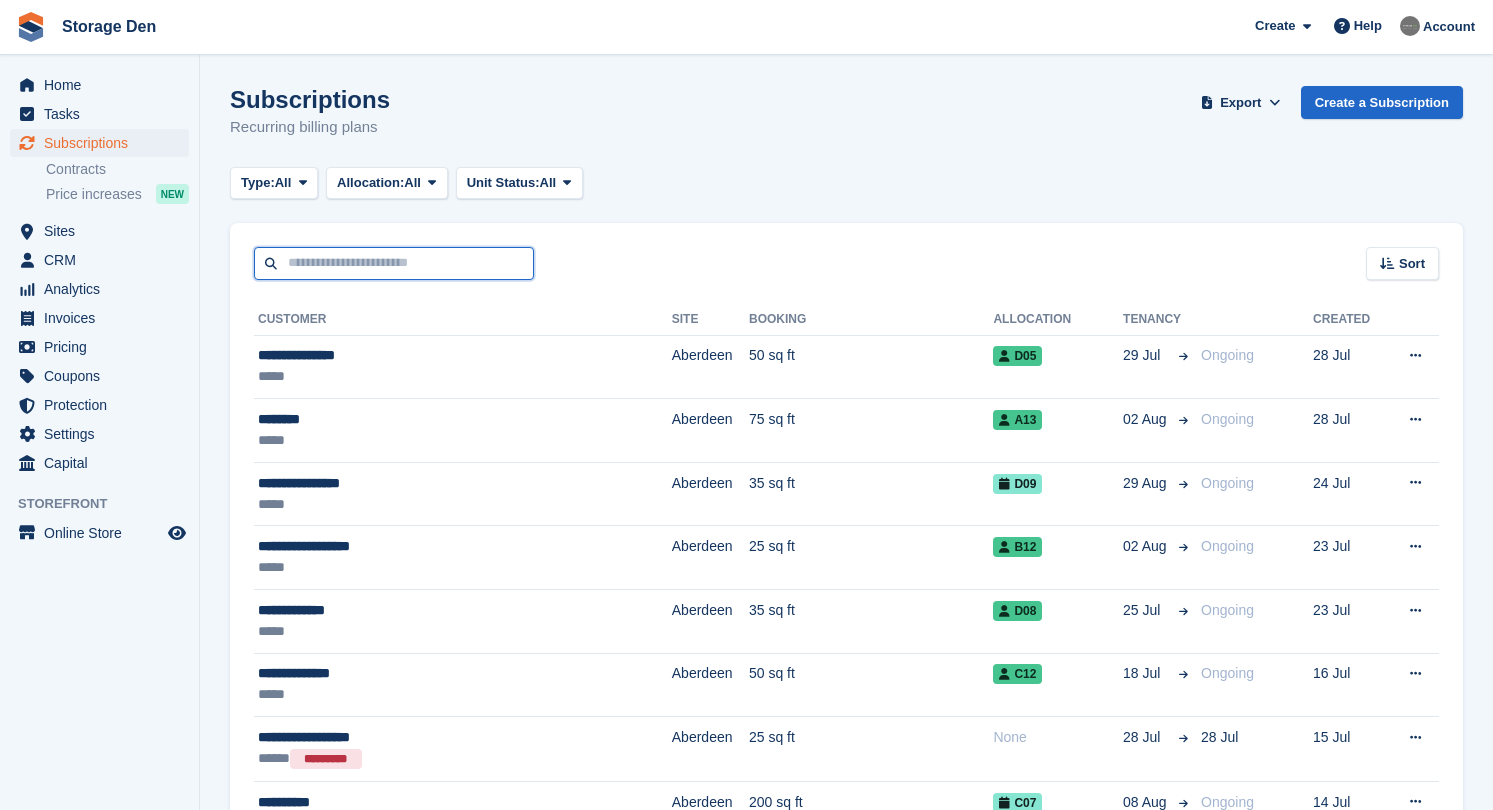 click at bounding box center (394, 263) 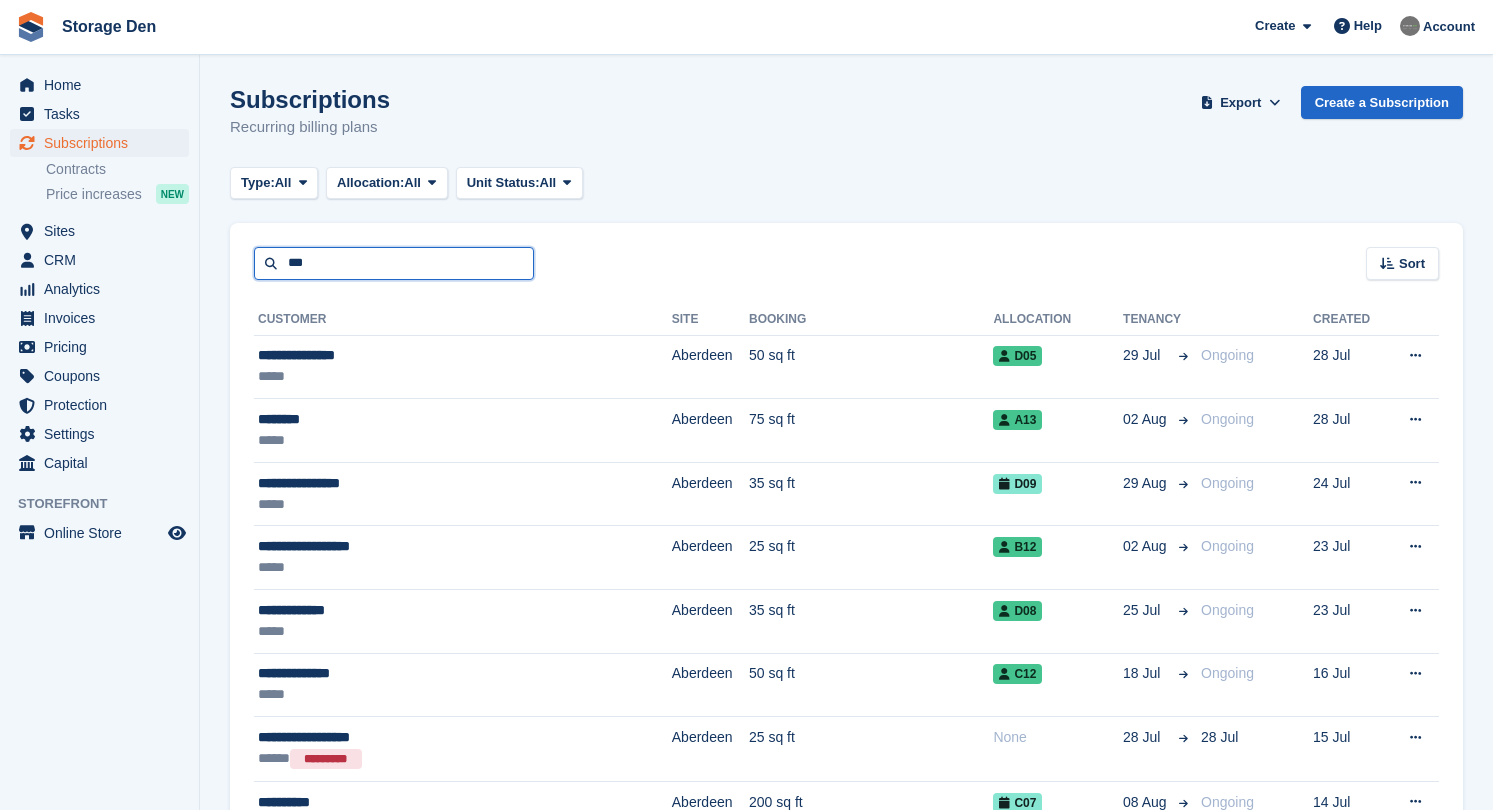 type on "***" 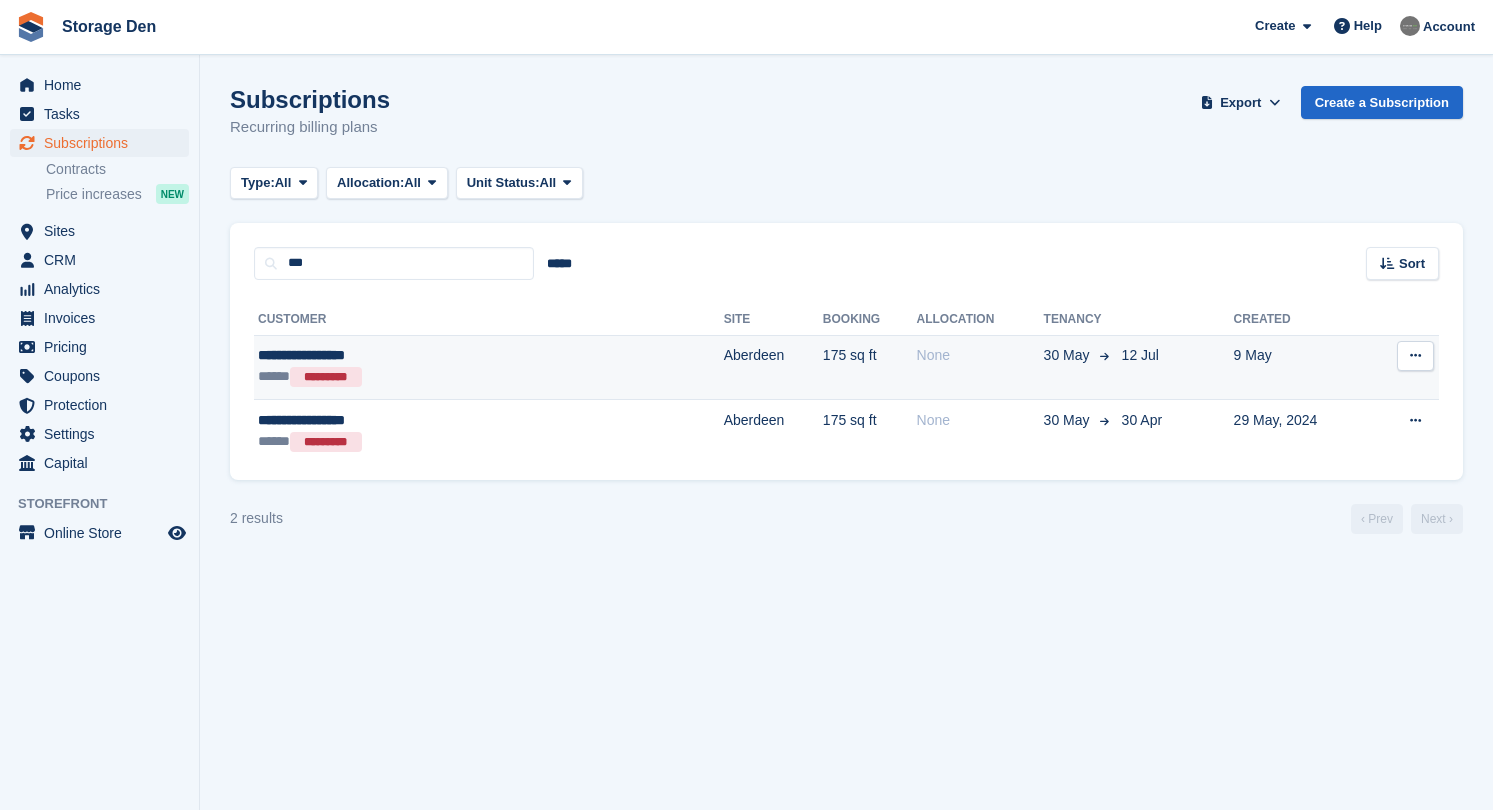 click on "**********" at bounding box center [399, 355] 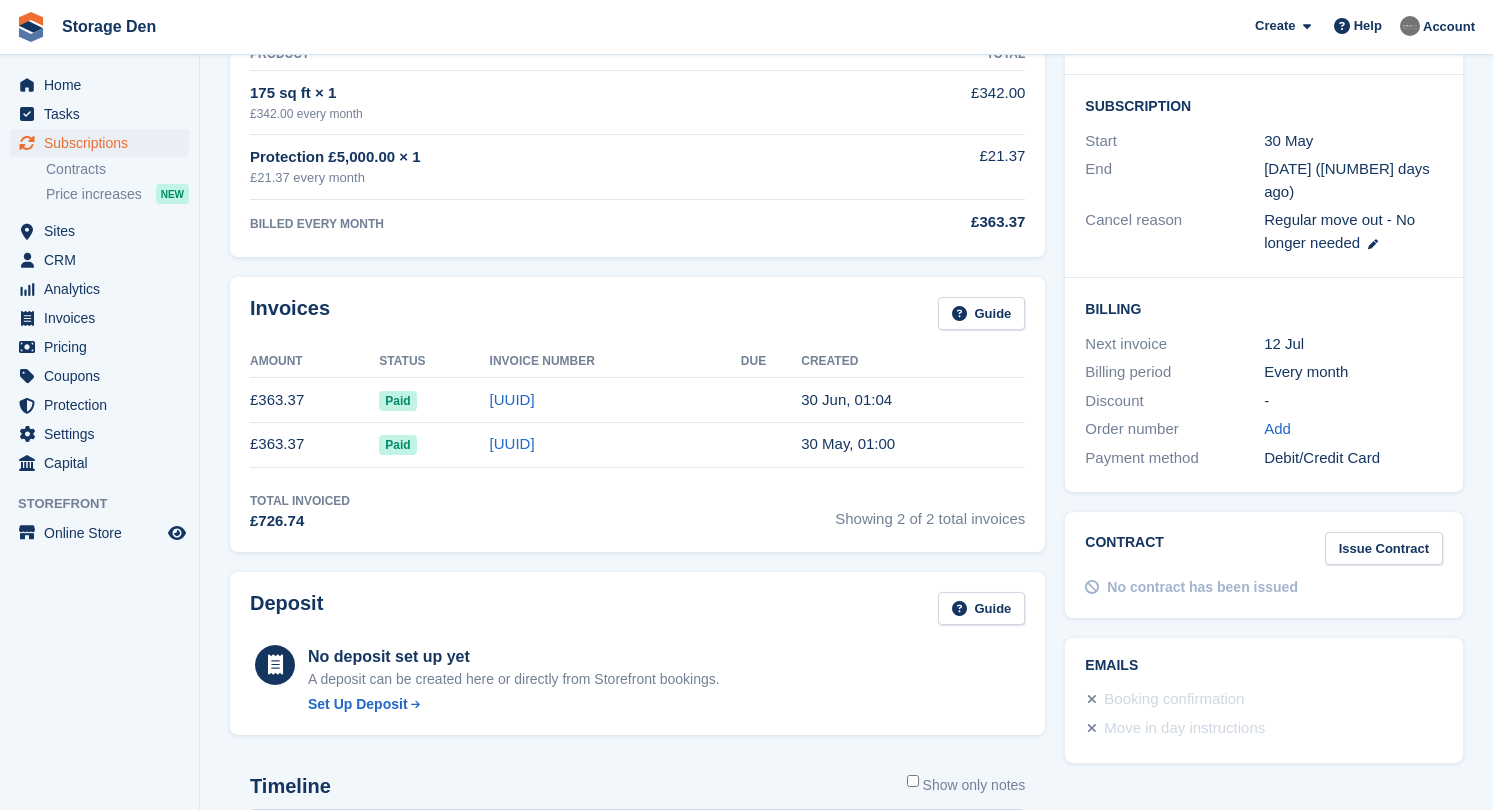 scroll, scrollTop: 253, scrollLeft: 0, axis: vertical 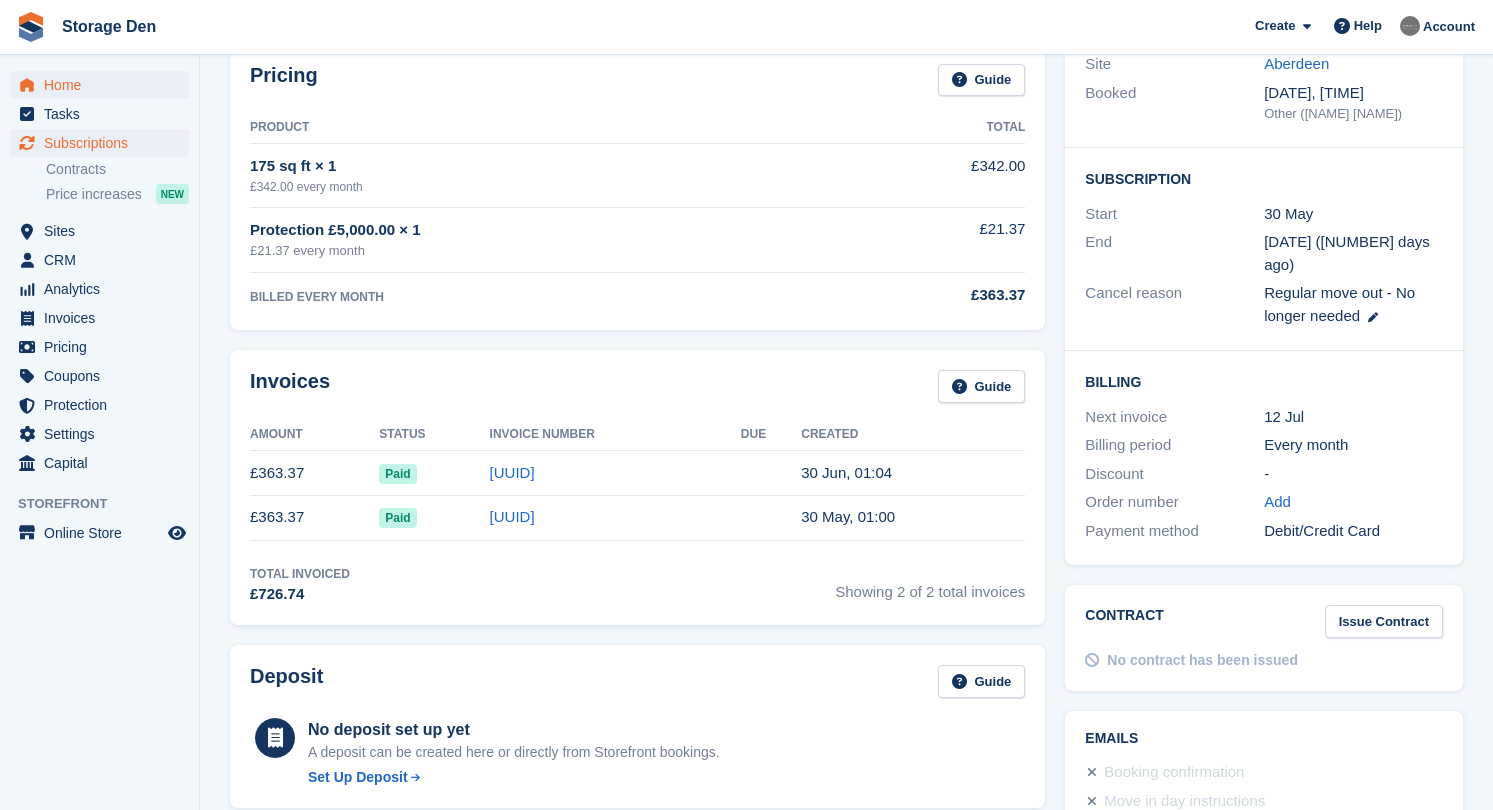 click on "Home" at bounding box center (104, 85) 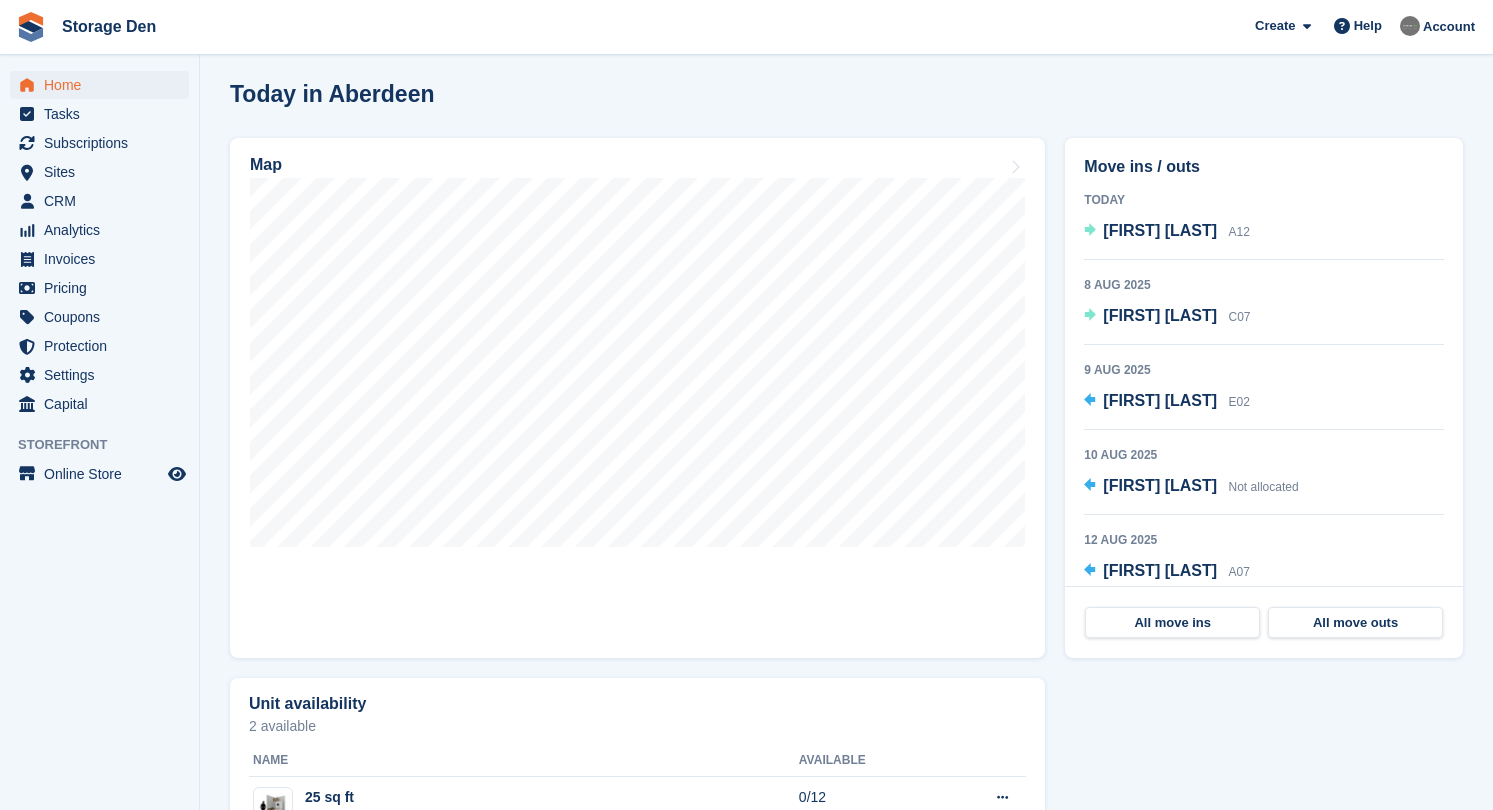 scroll, scrollTop: 503, scrollLeft: 0, axis: vertical 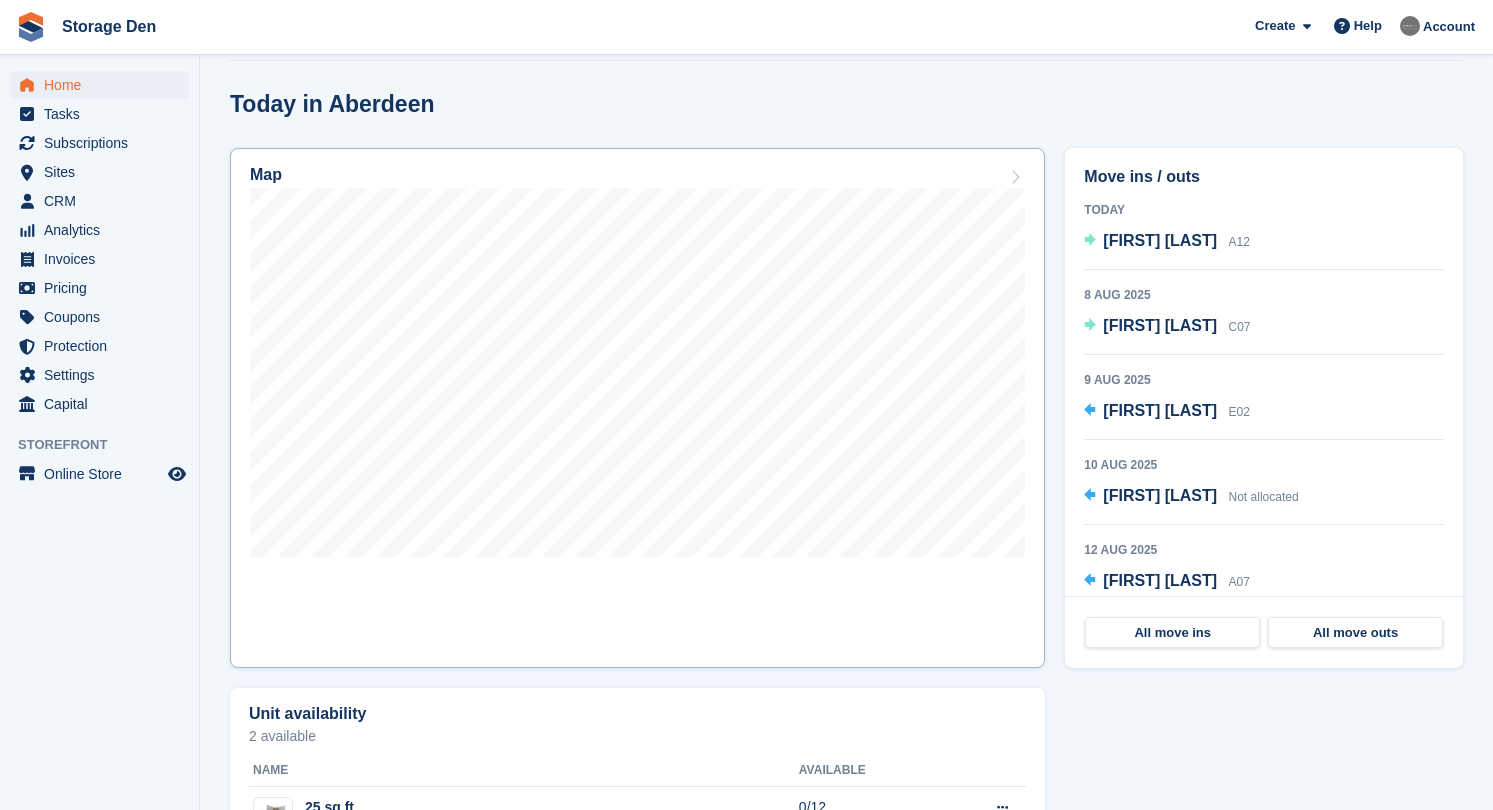 click on "Map" at bounding box center [637, 408] 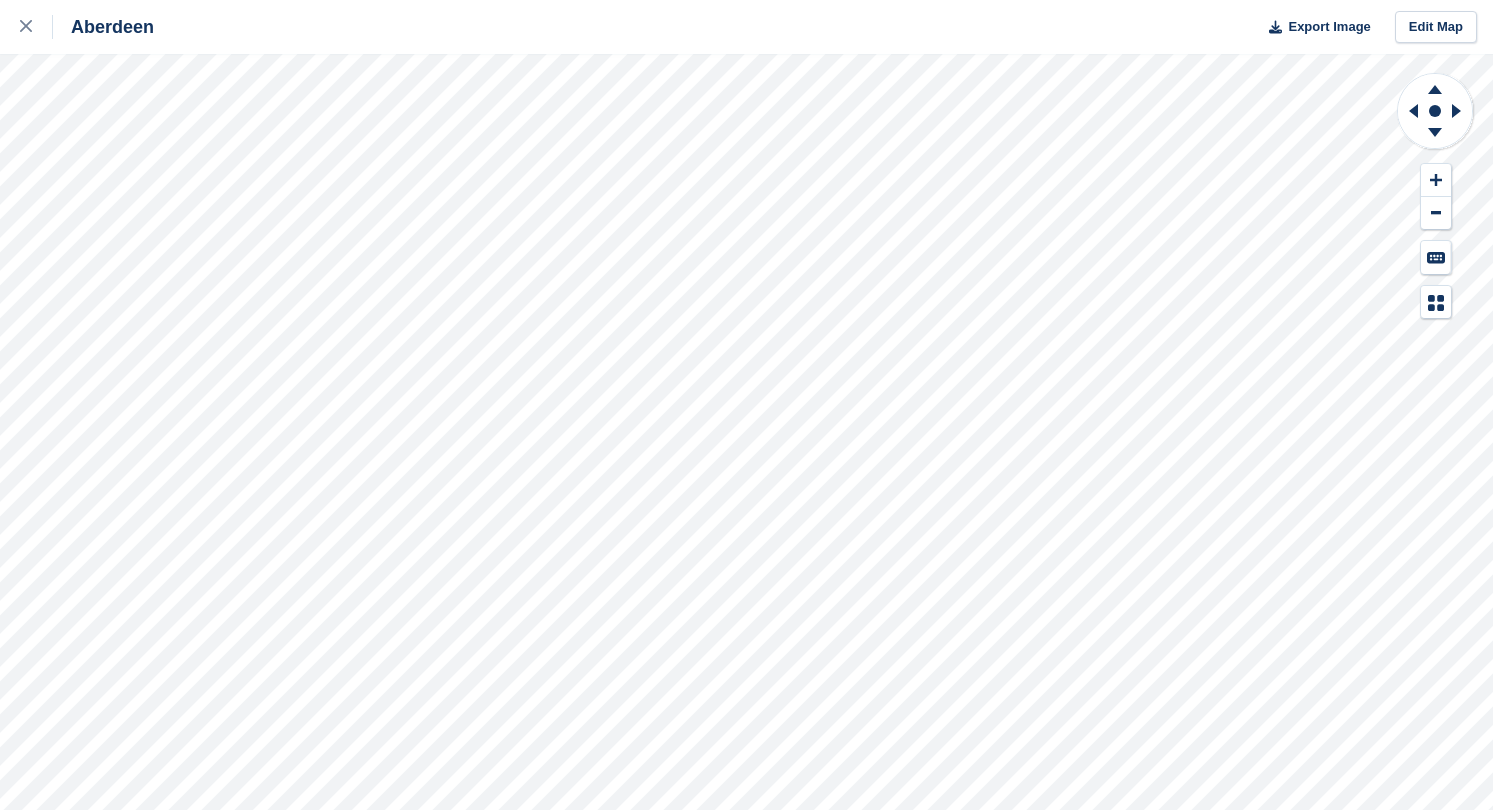 scroll, scrollTop: 0, scrollLeft: 0, axis: both 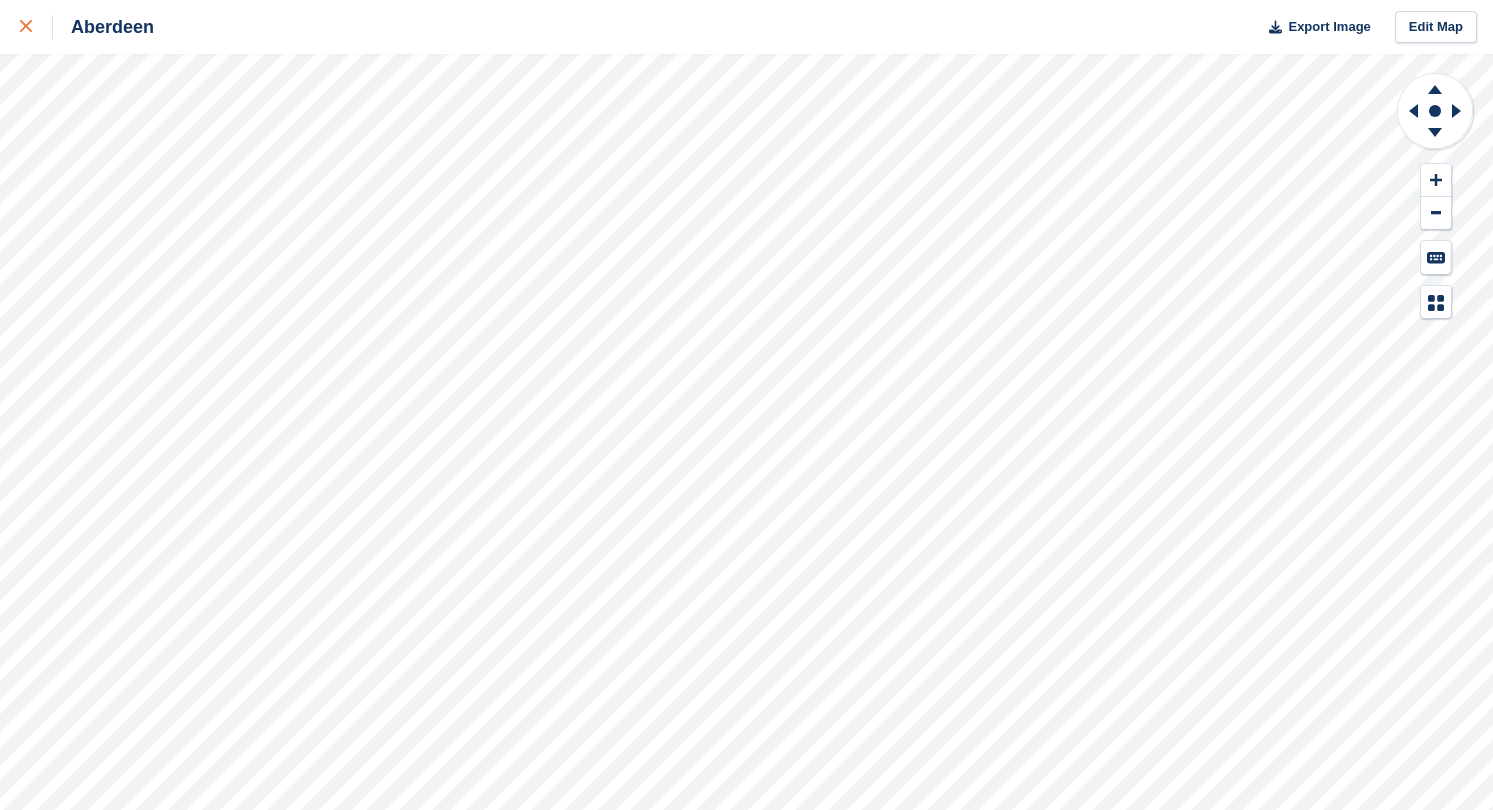 click at bounding box center (26, 27) 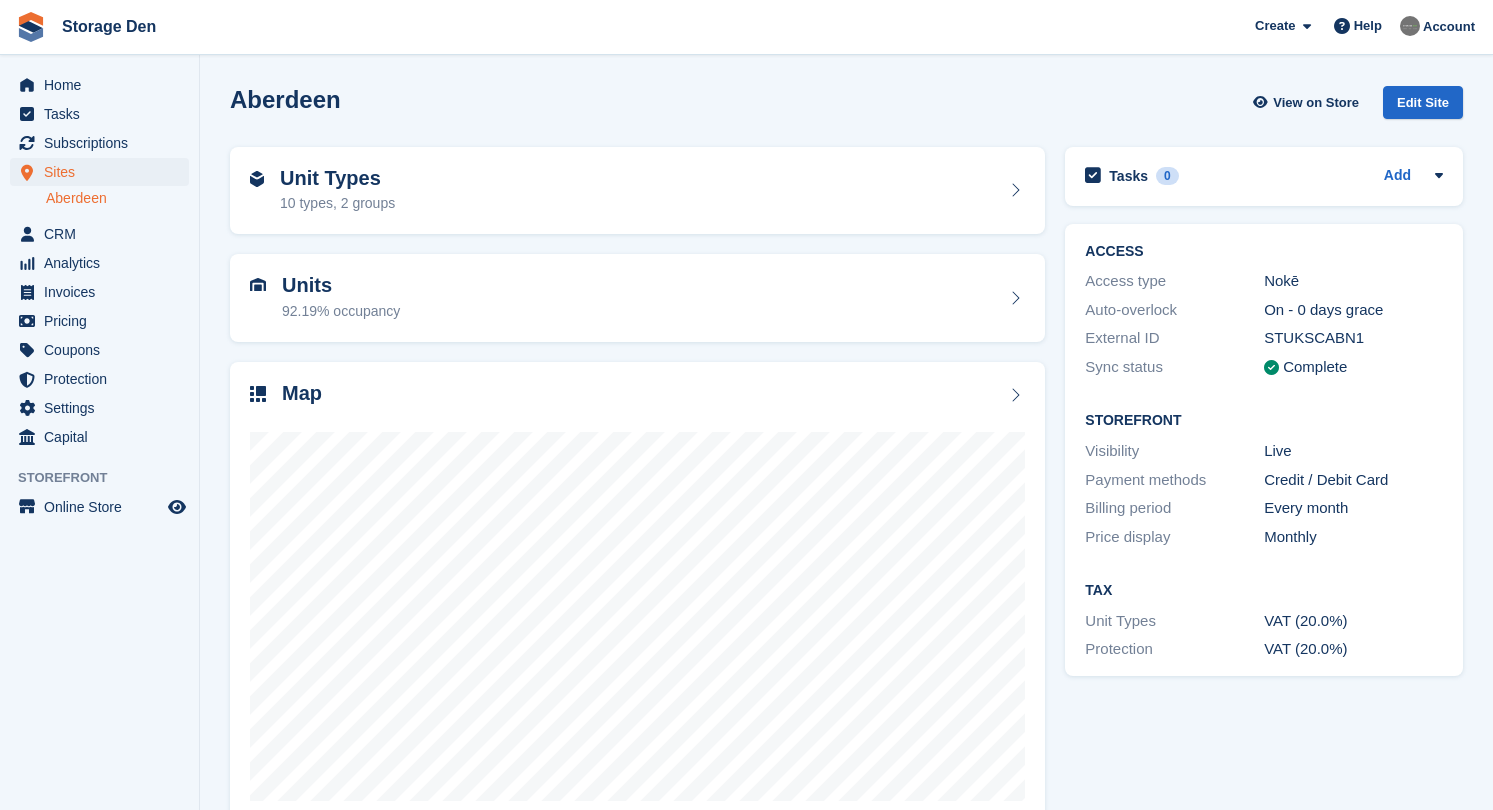 scroll, scrollTop: 0, scrollLeft: 0, axis: both 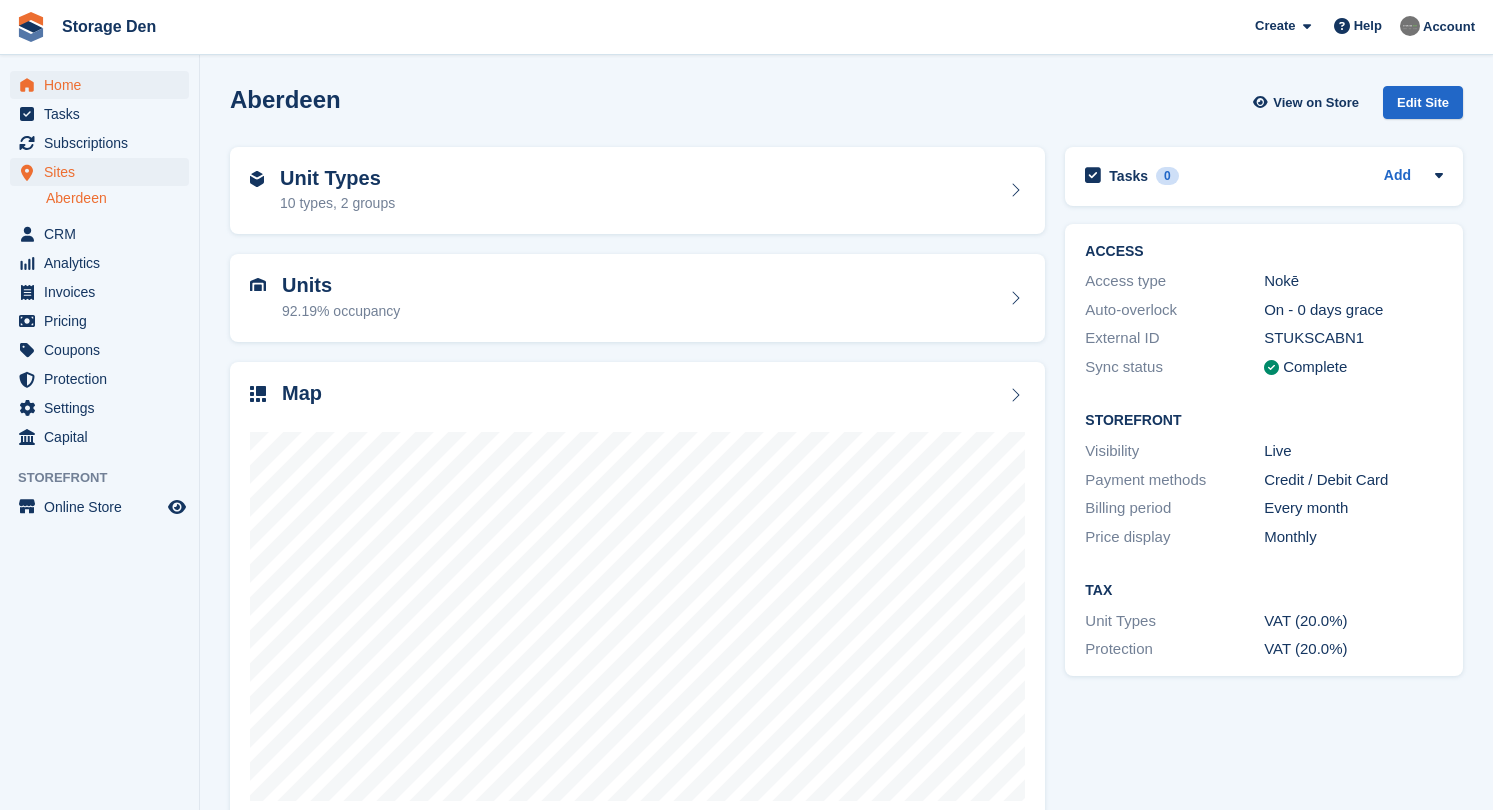 click on "Home" at bounding box center (104, 85) 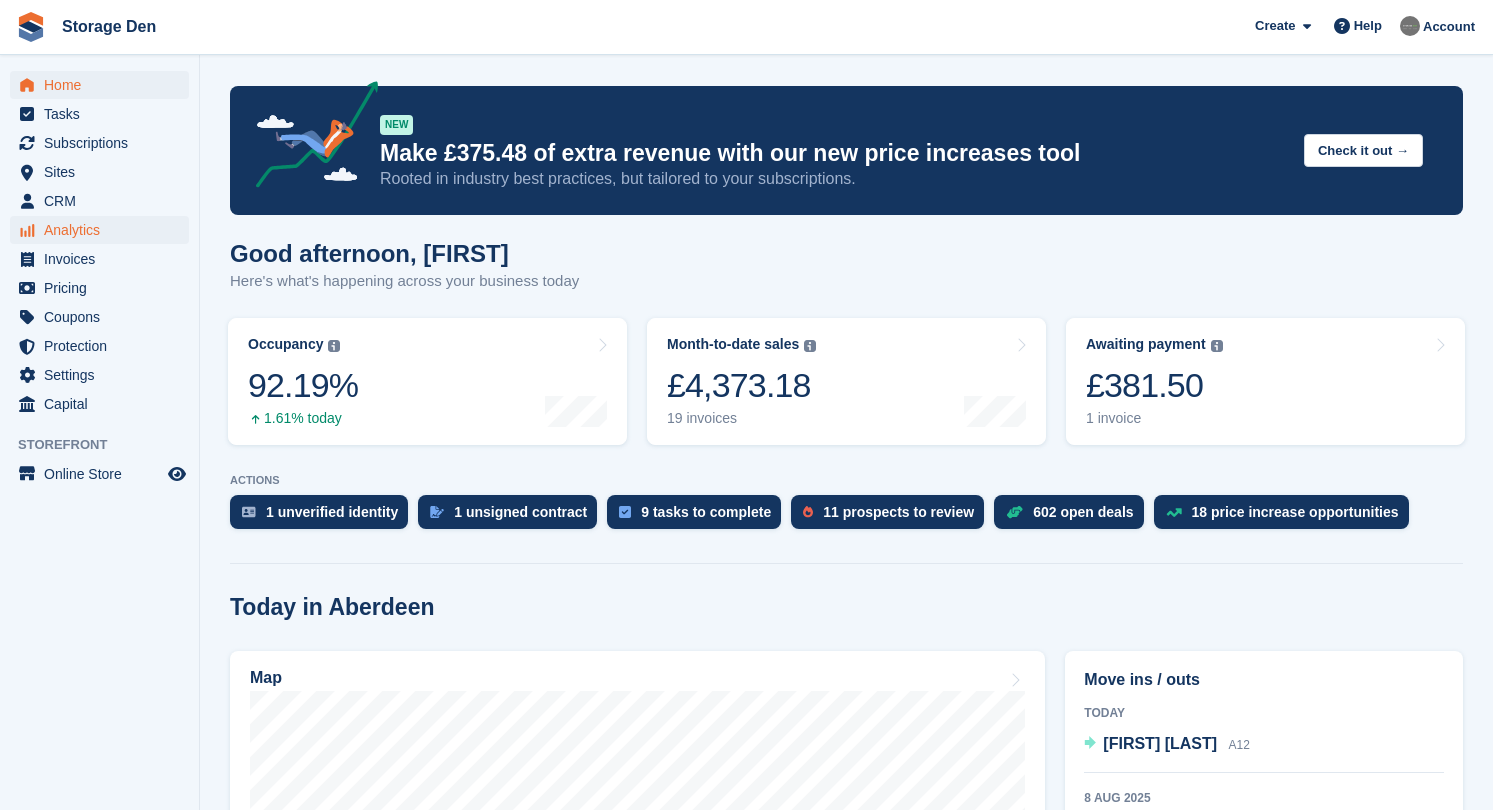 click on "Analytics" at bounding box center (104, 230) 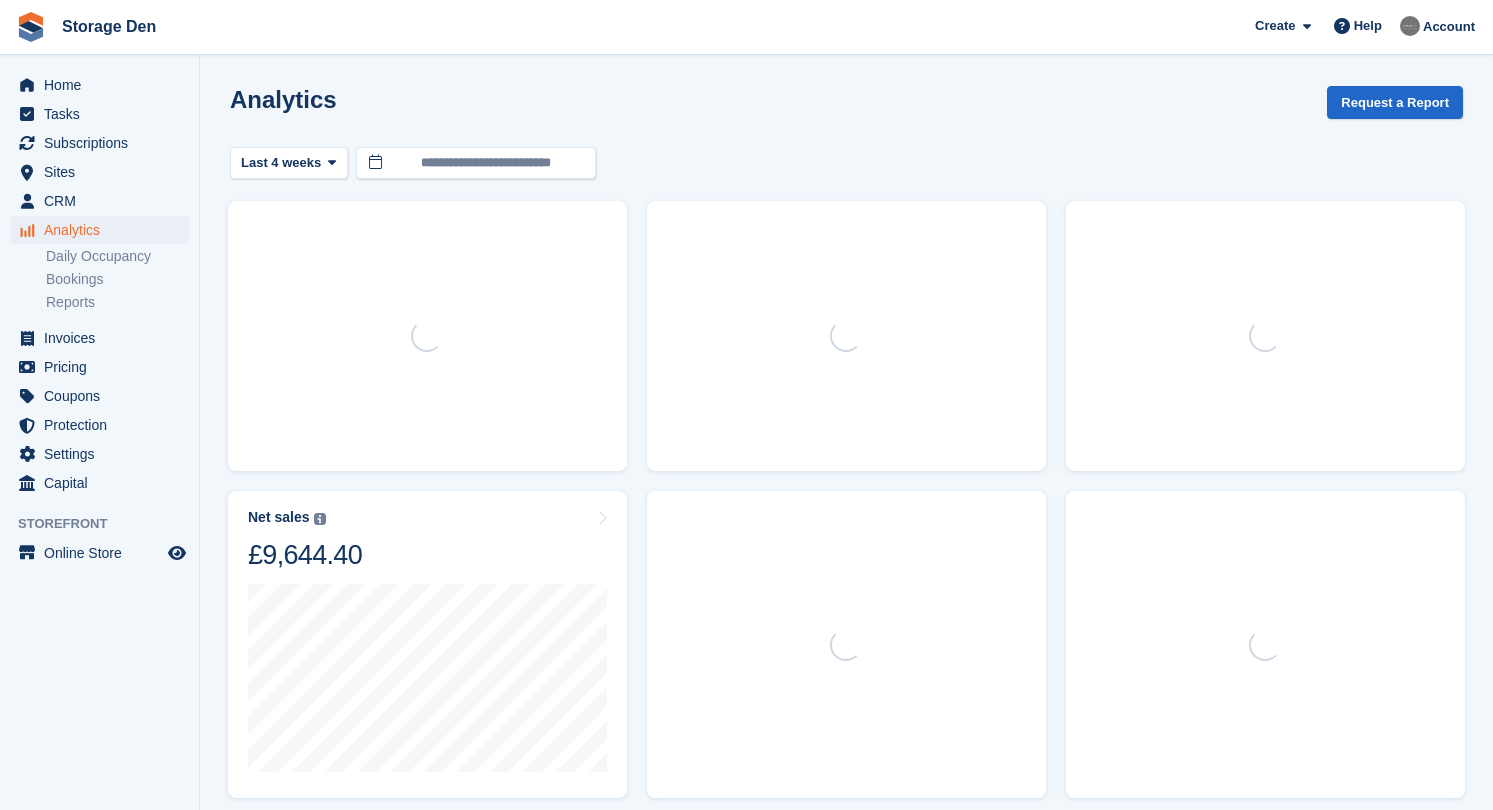 scroll, scrollTop: 0, scrollLeft: 0, axis: both 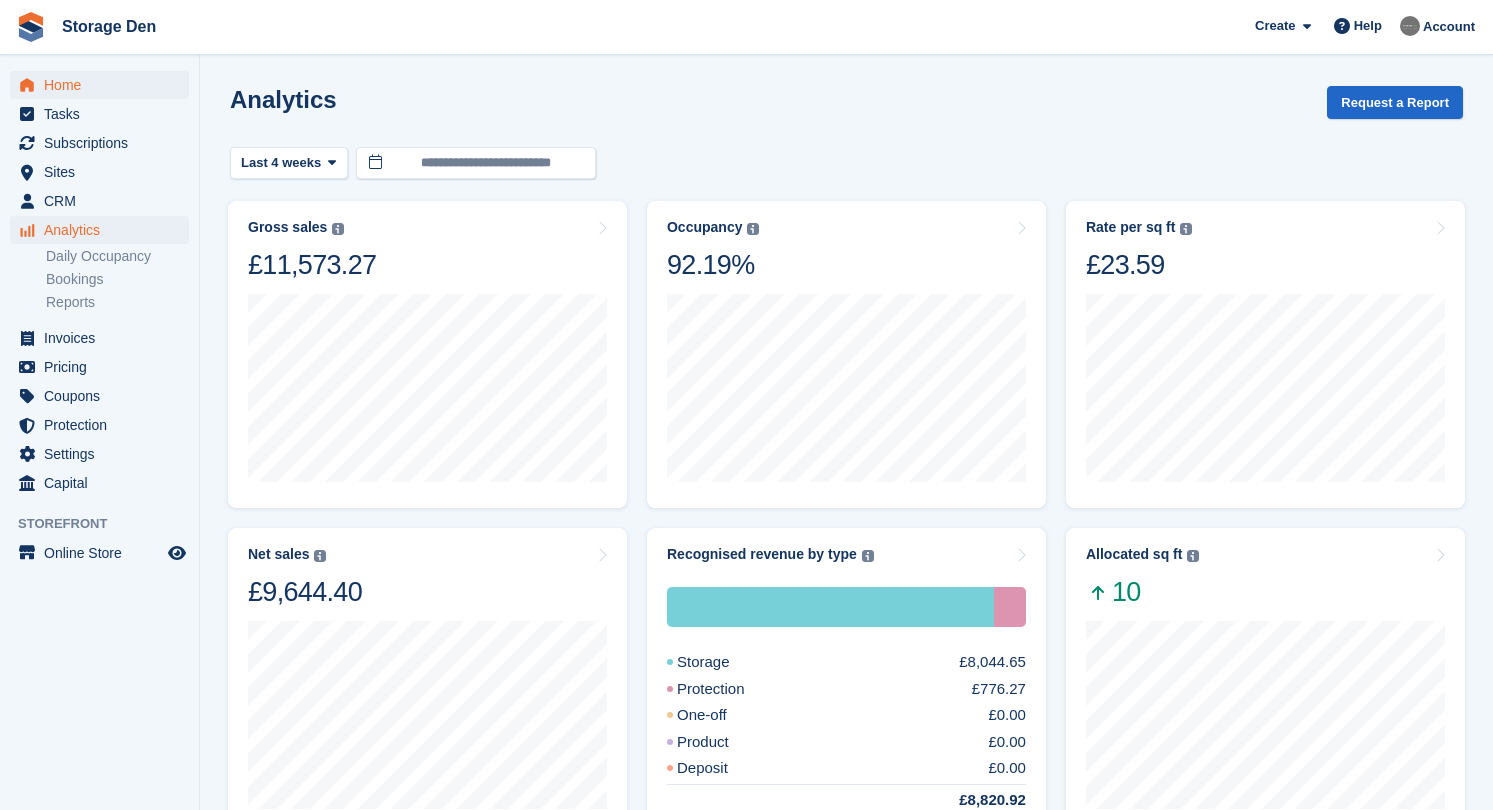 click on "Home" at bounding box center [104, 85] 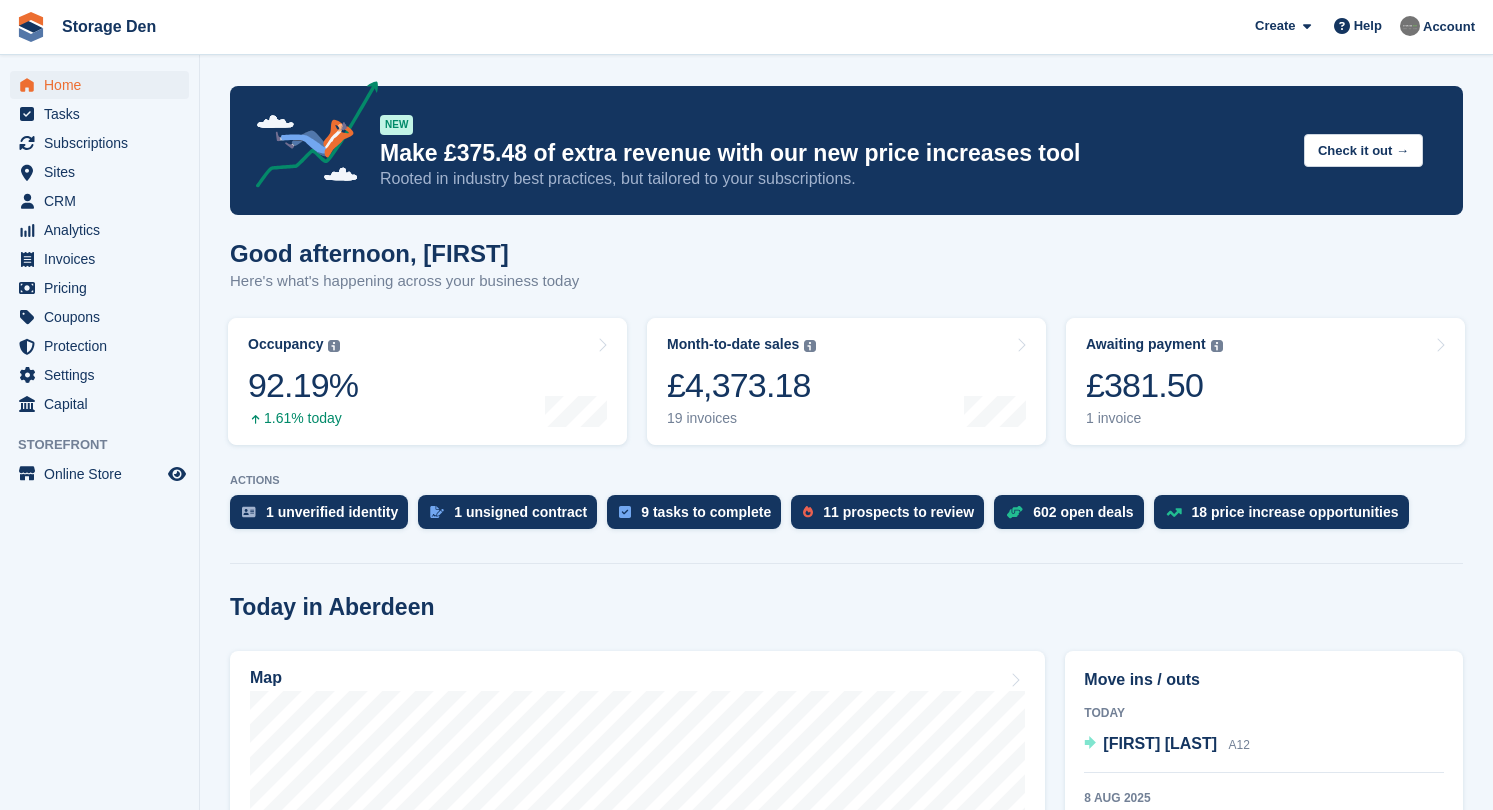 scroll, scrollTop: 0, scrollLeft: 0, axis: both 